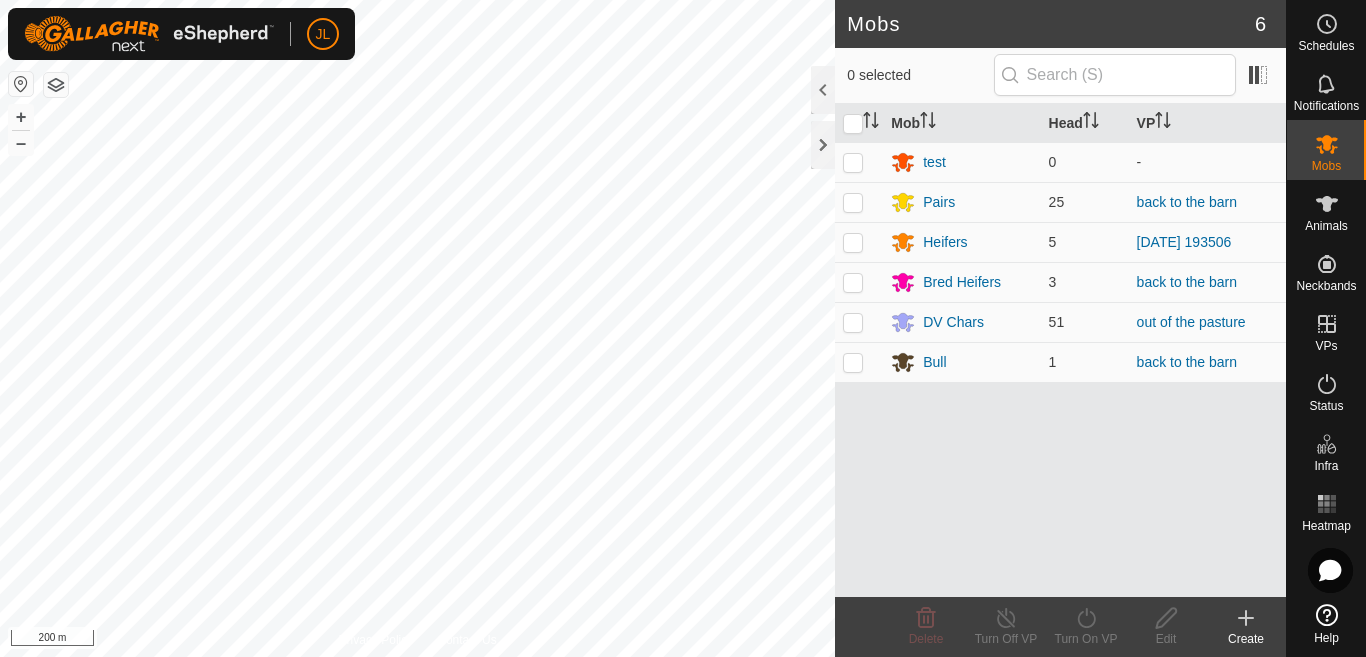 scroll, scrollTop: 0, scrollLeft: 0, axis: both 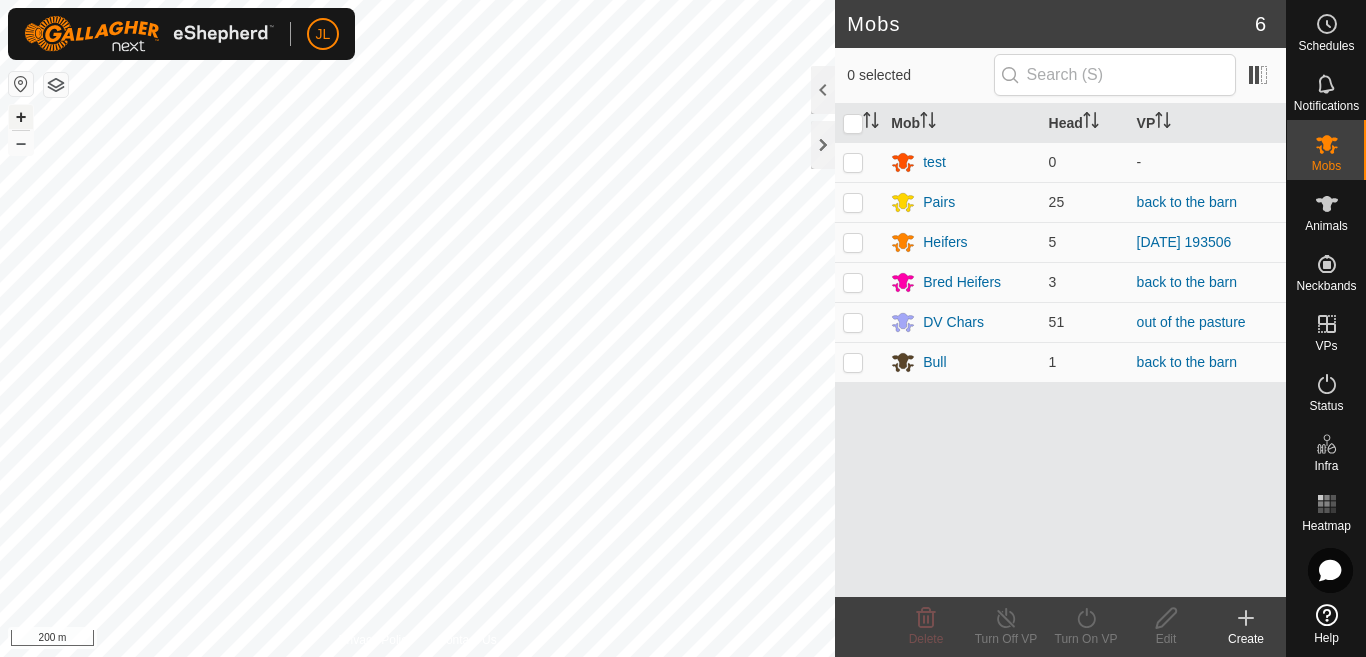 click on "+" at bounding box center (21, 117) 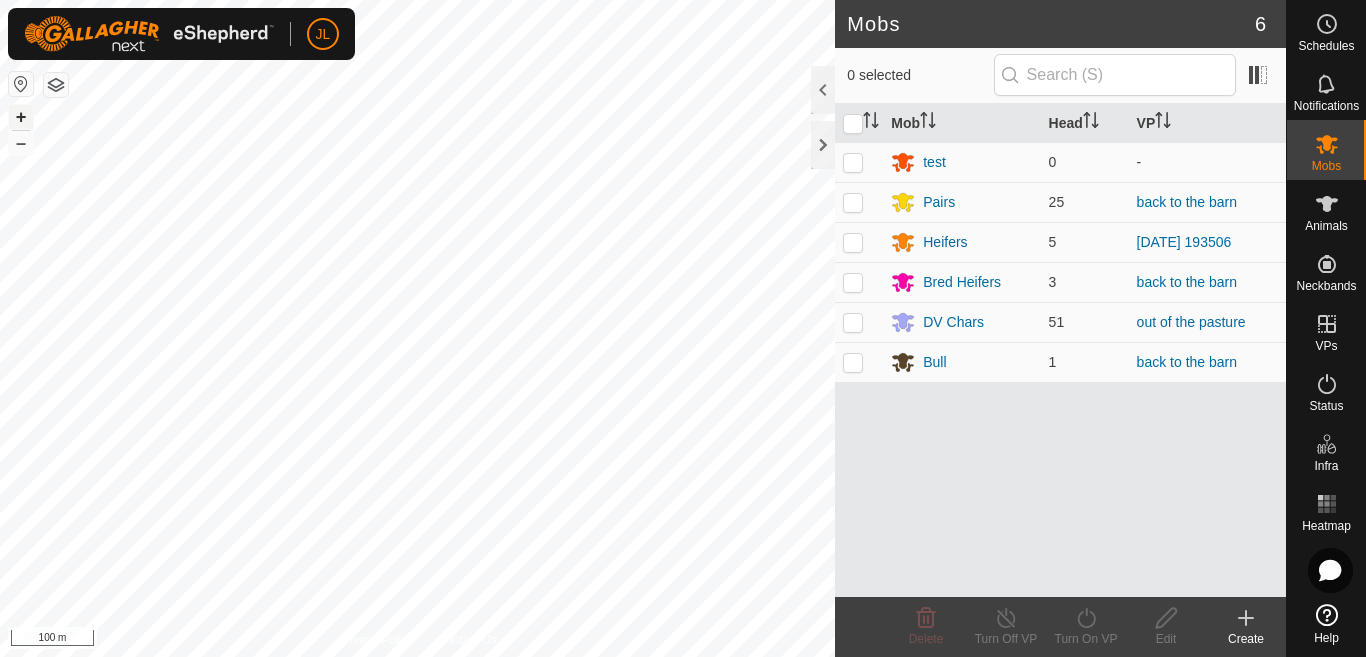 click on "+" at bounding box center (21, 117) 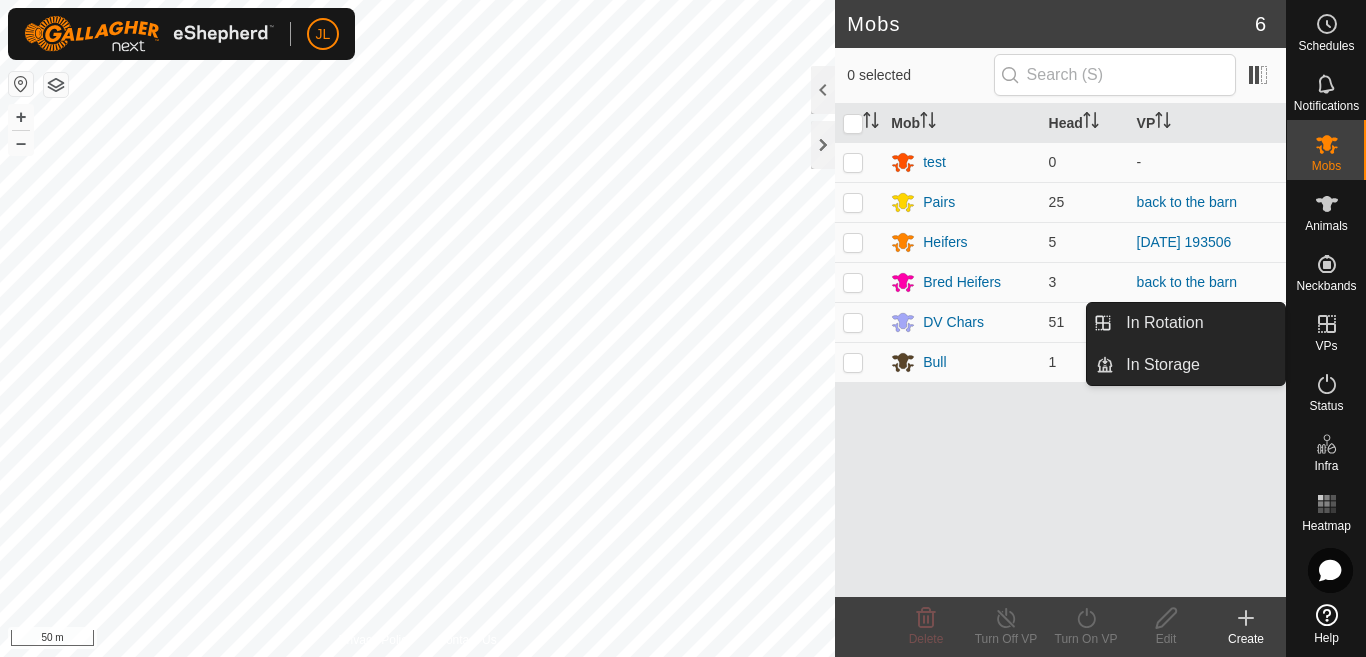 click 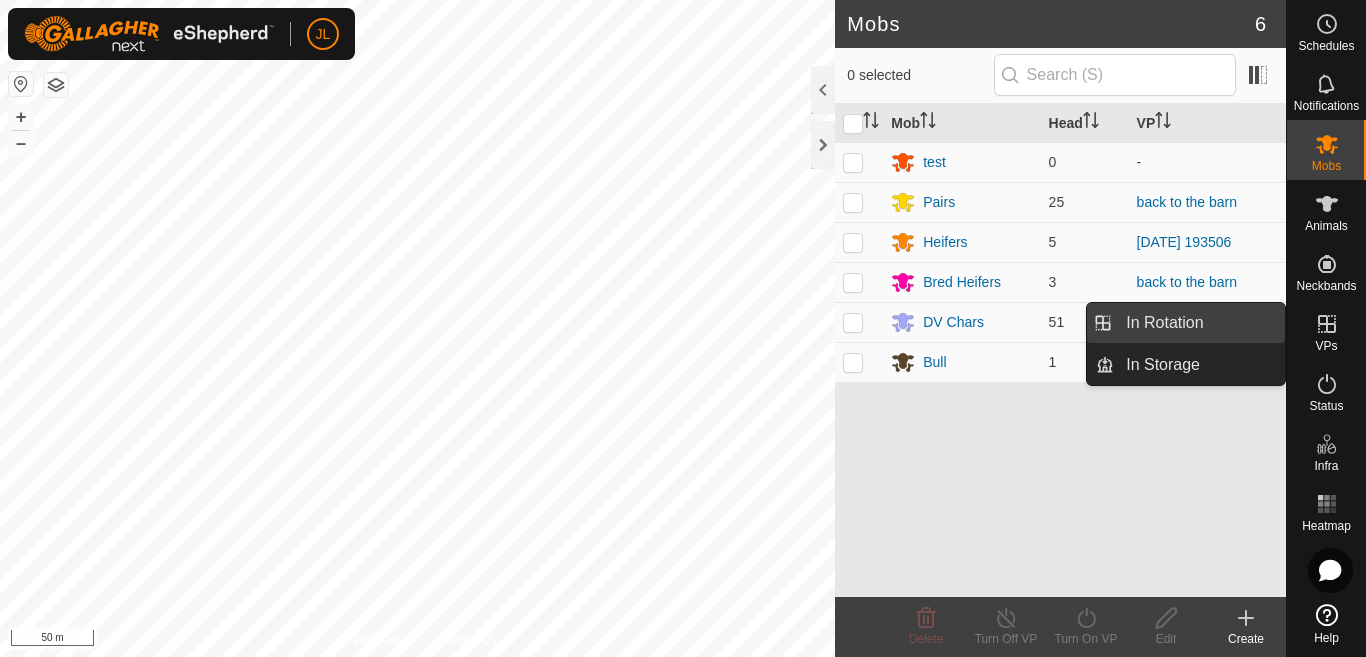 click on "In Rotation" at bounding box center [1199, 323] 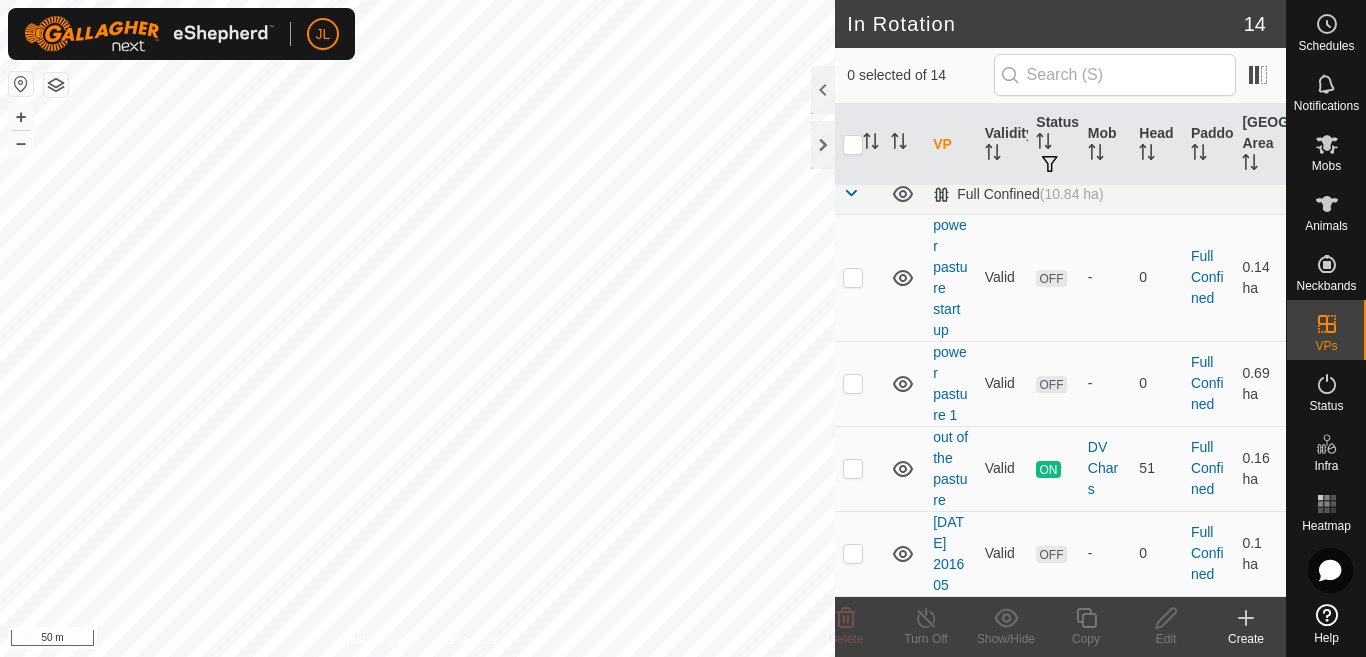 scroll, scrollTop: 1130, scrollLeft: 0, axis: vertical 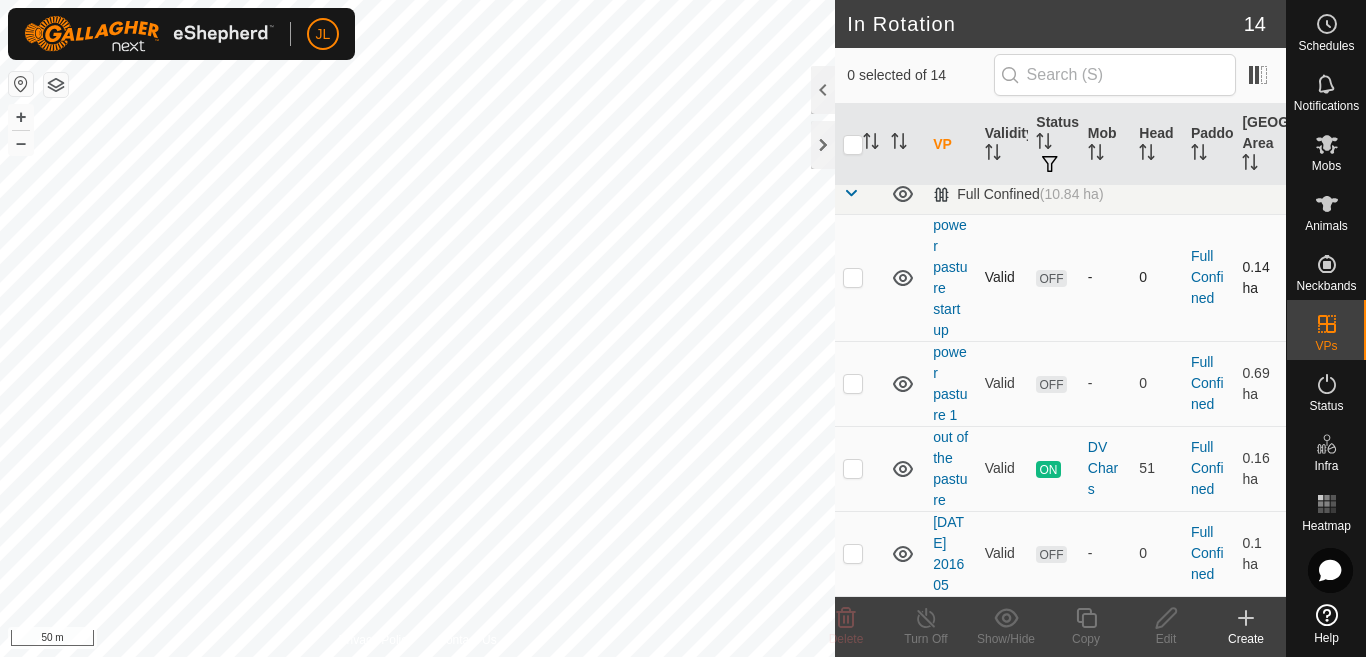 click at bounding box center (853, 277) 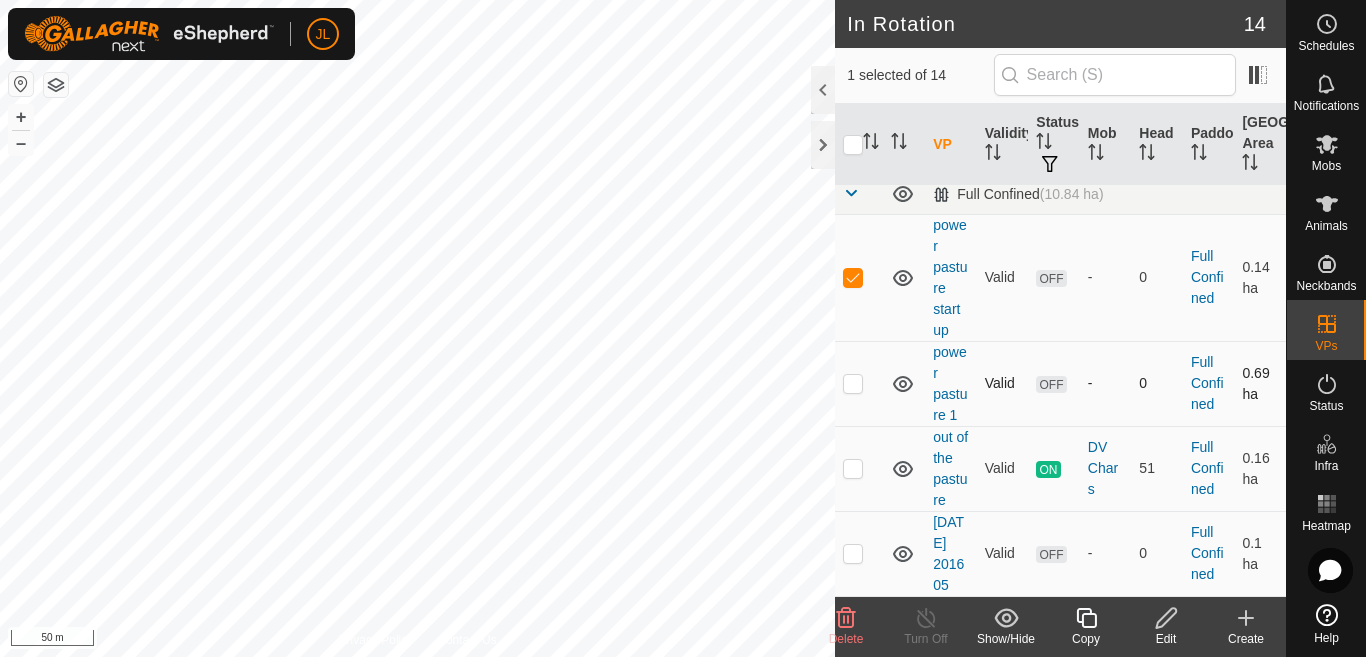 click at bounding box center (853, 383) 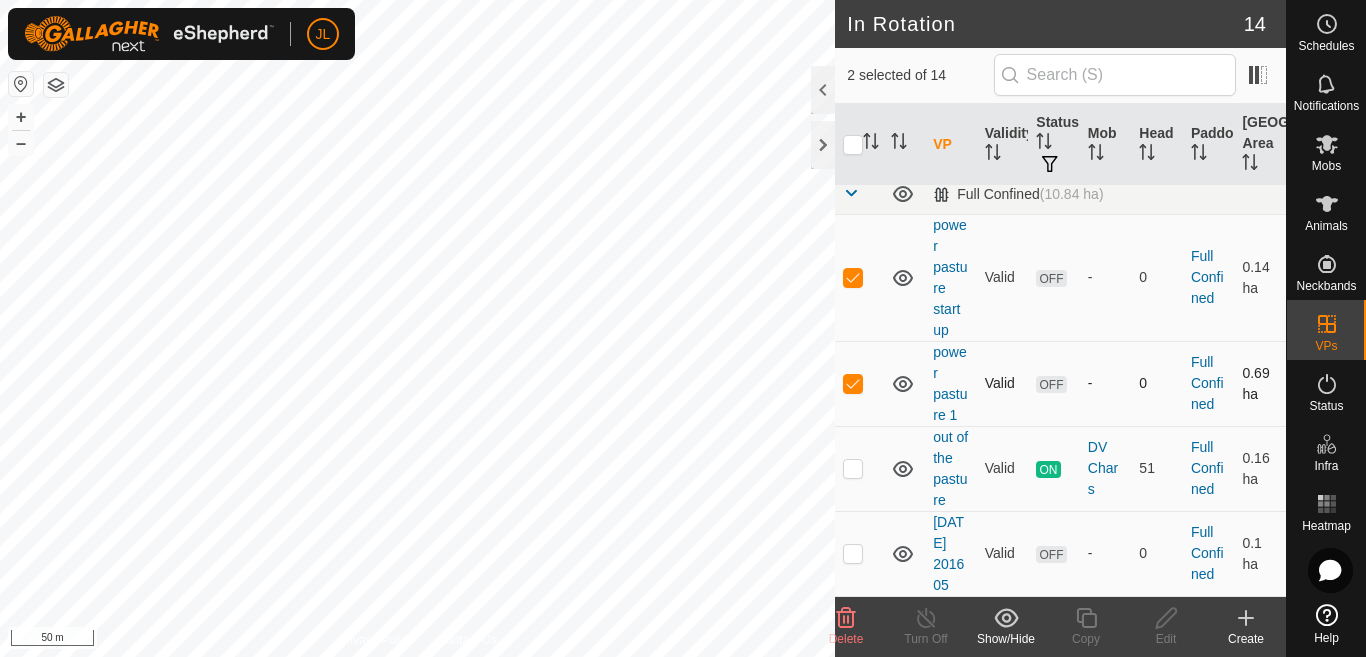 click at bounding box center (853, 383) 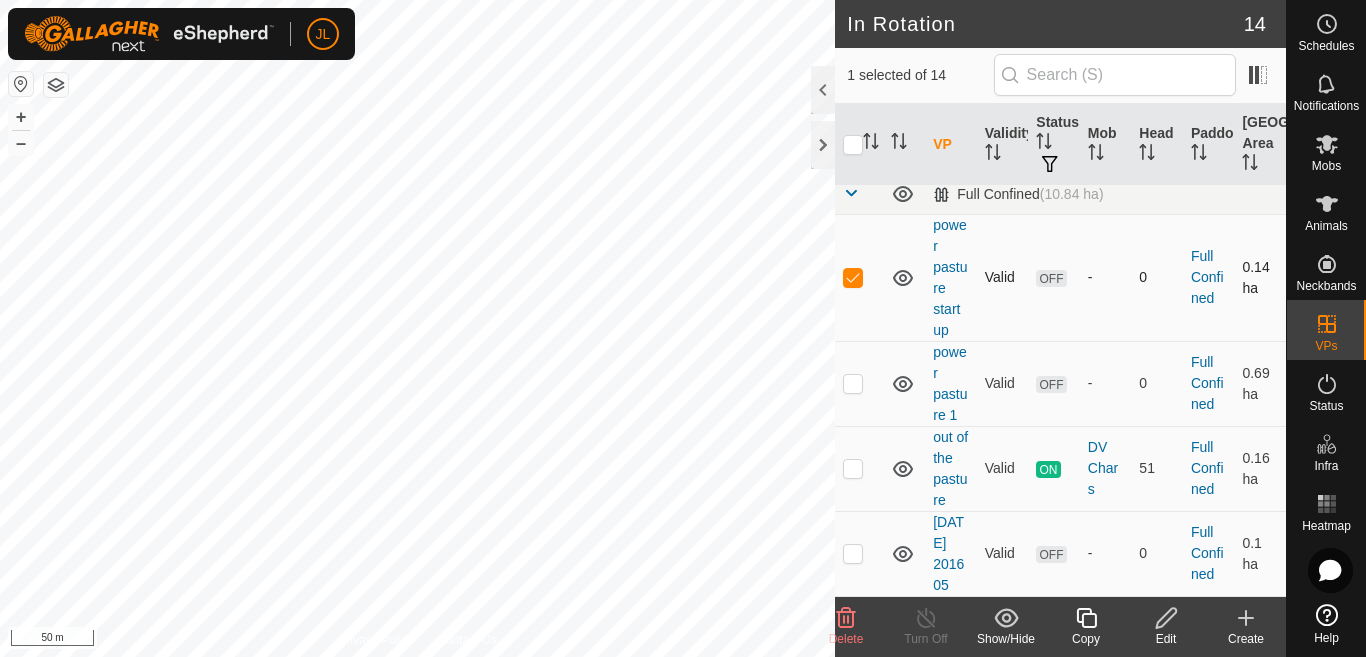 click at bounding box center [853, 277] 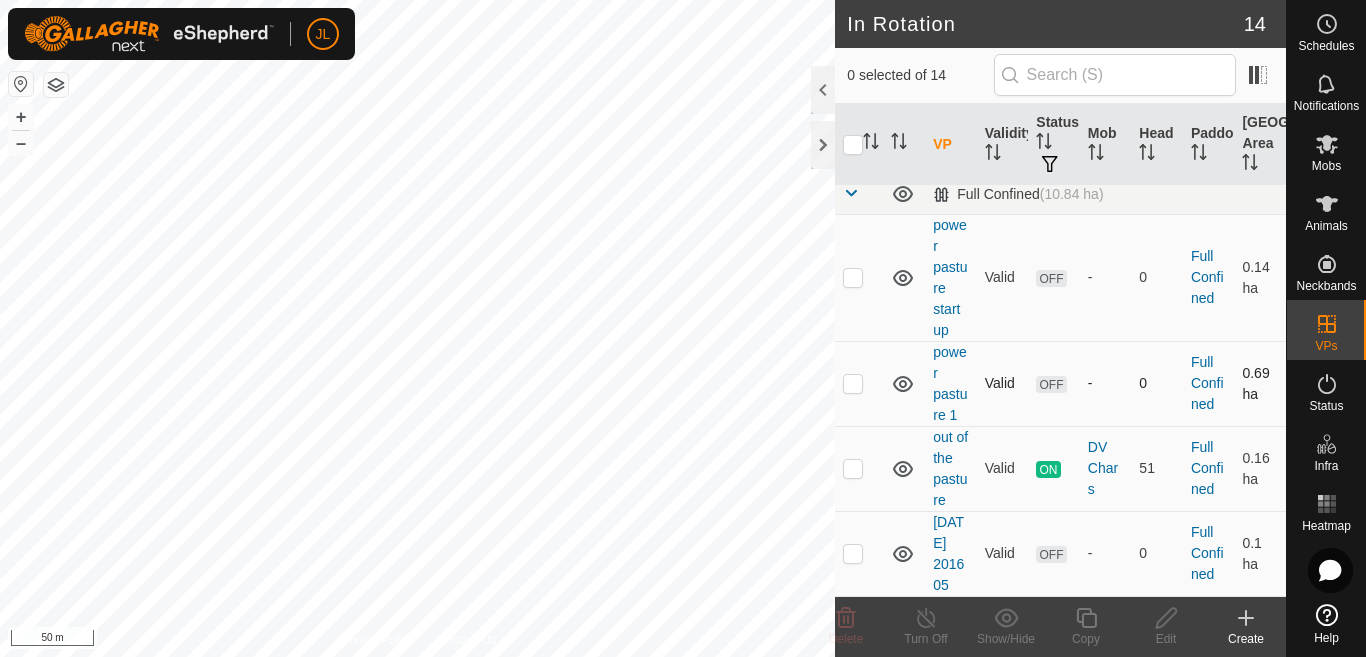 click at bounding box center [853, 383] 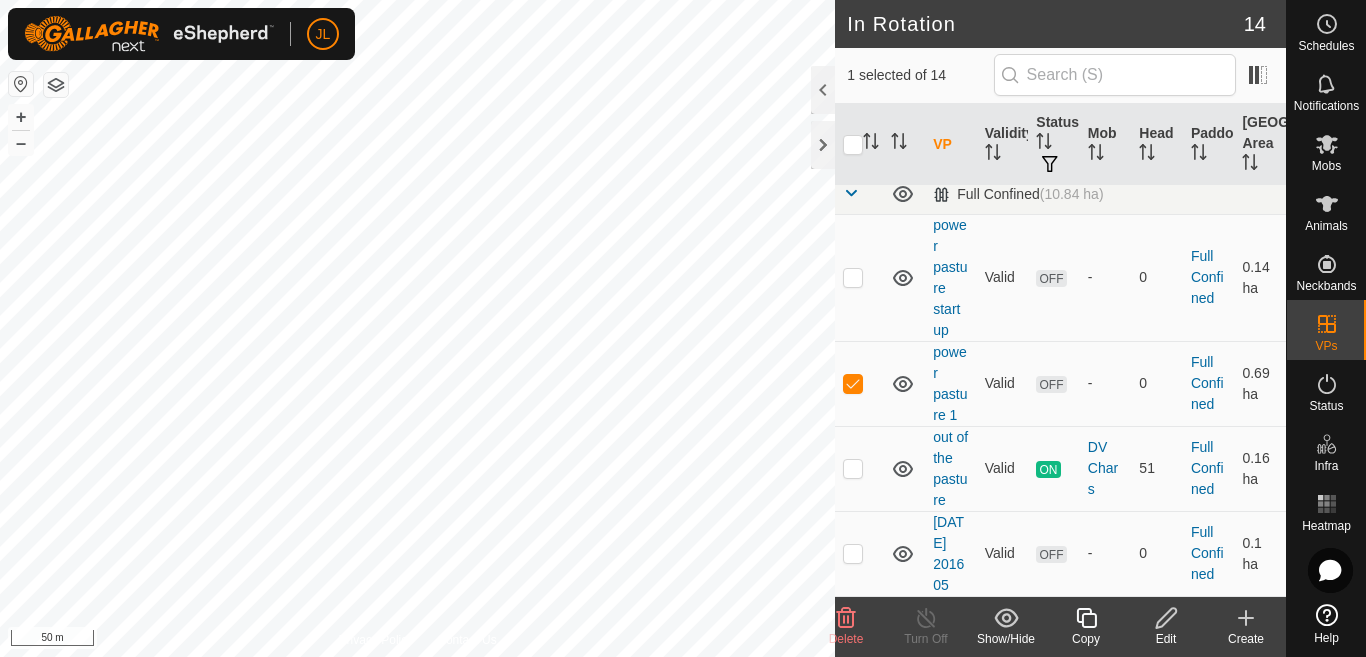 click 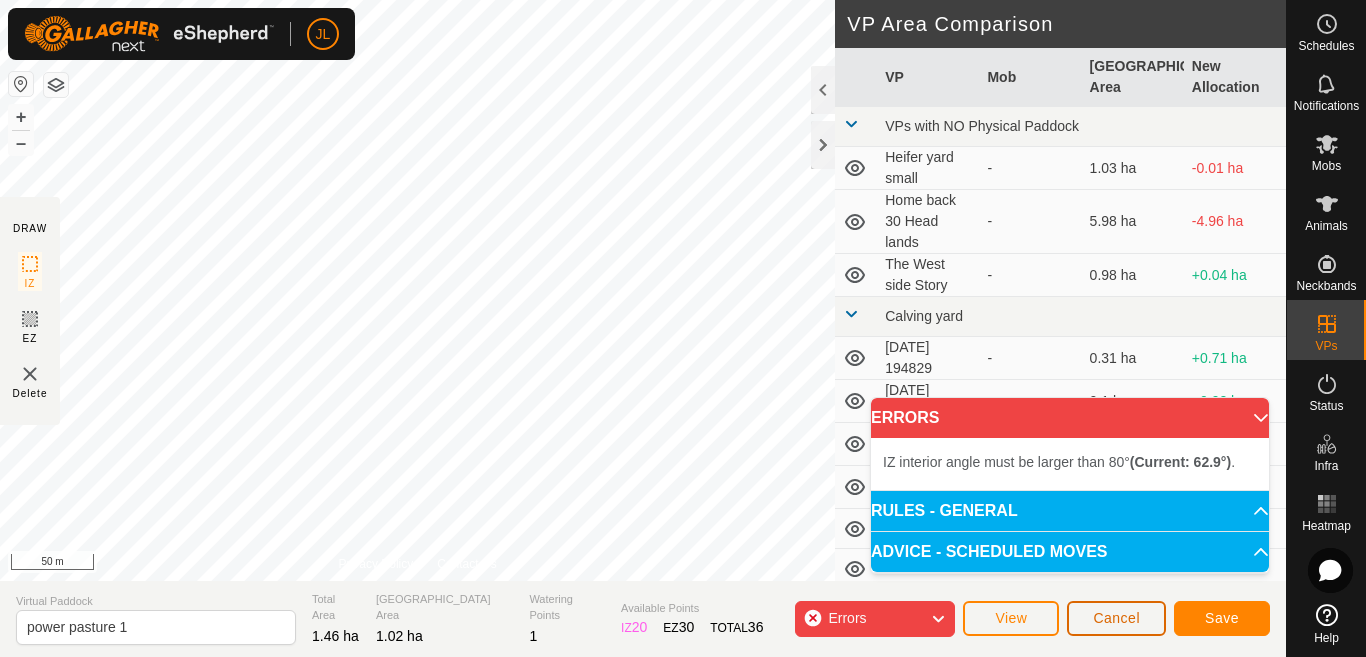 click on "Cancel" 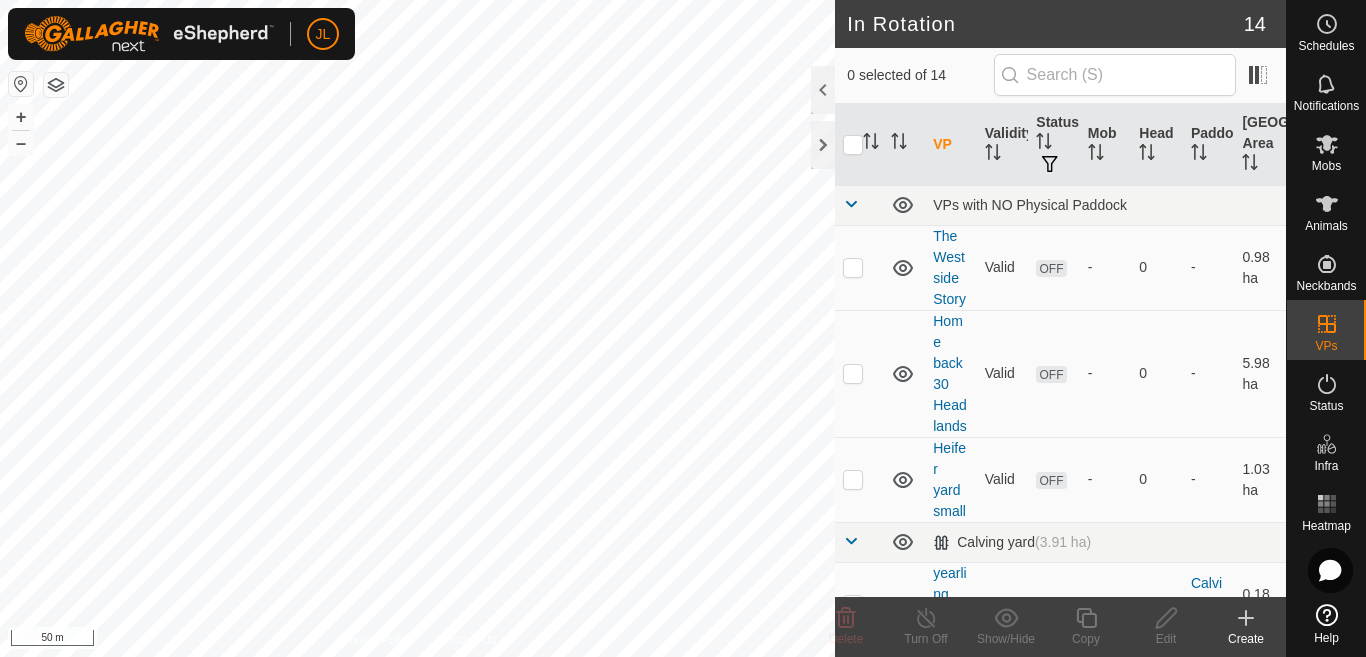 scroll, scrollTop: 863, scrollLeft: 0, axis: vertical 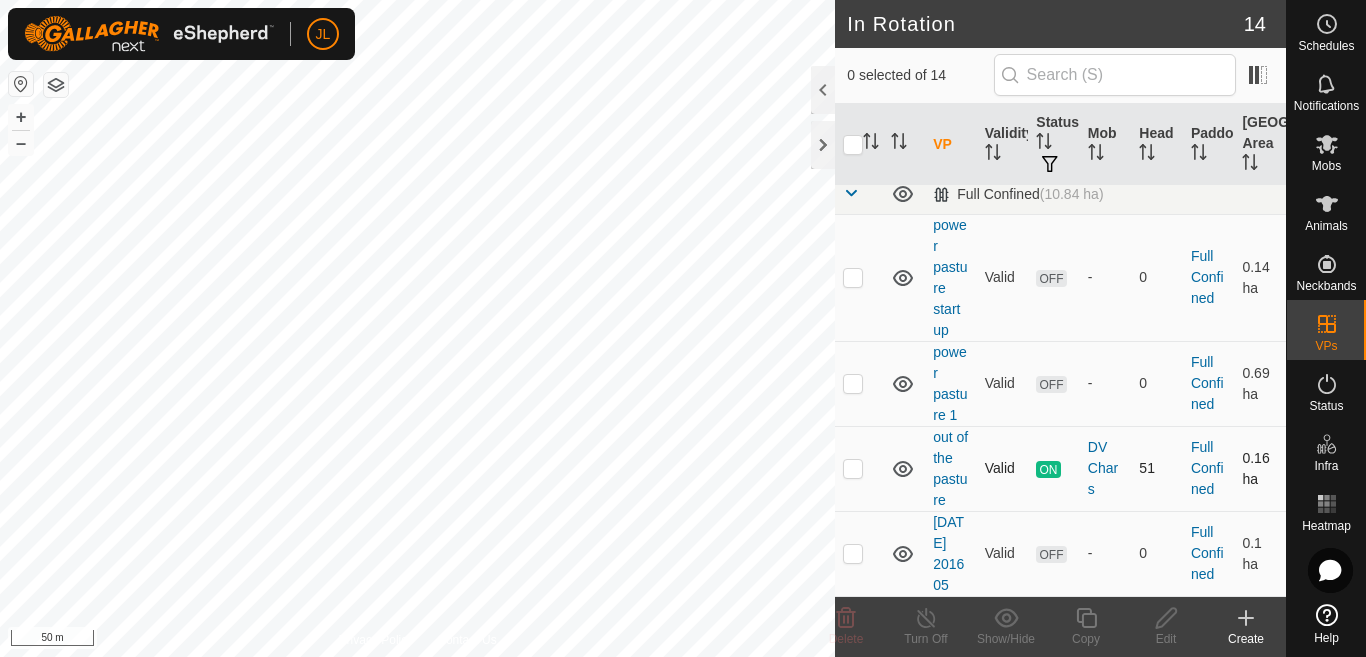 click at bounding box center (853, 468) 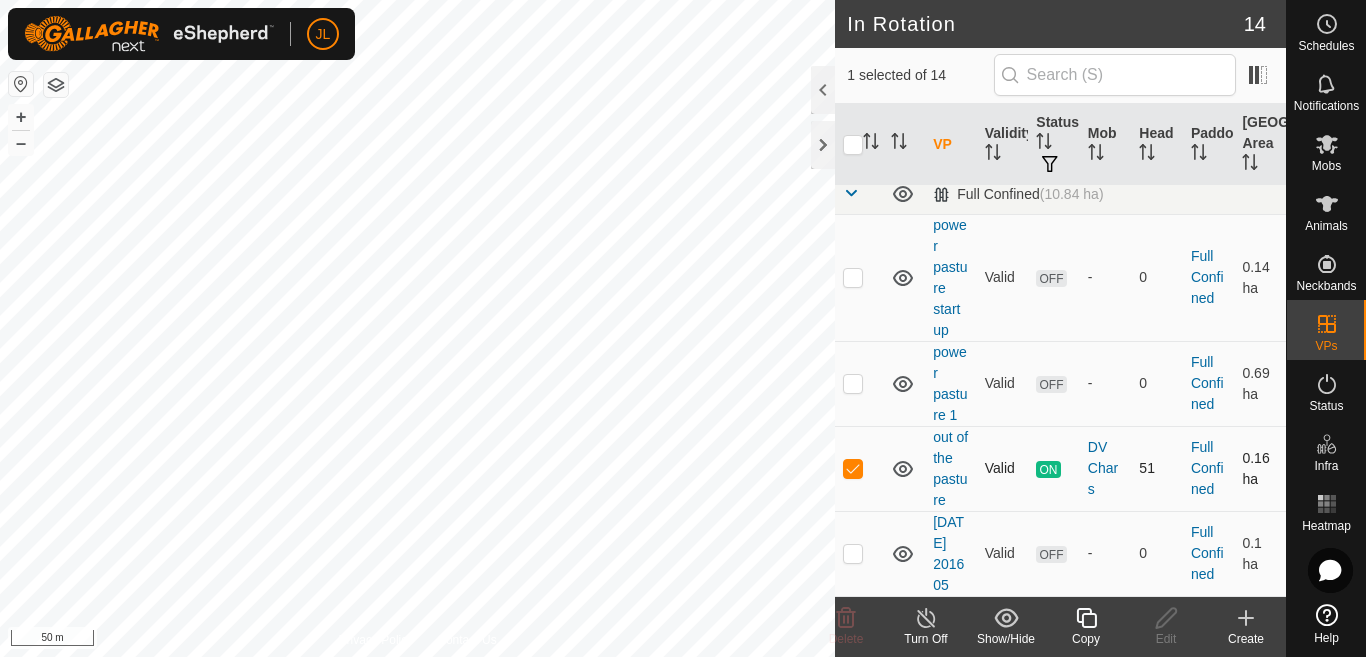 click at bounding box center (853, 468) 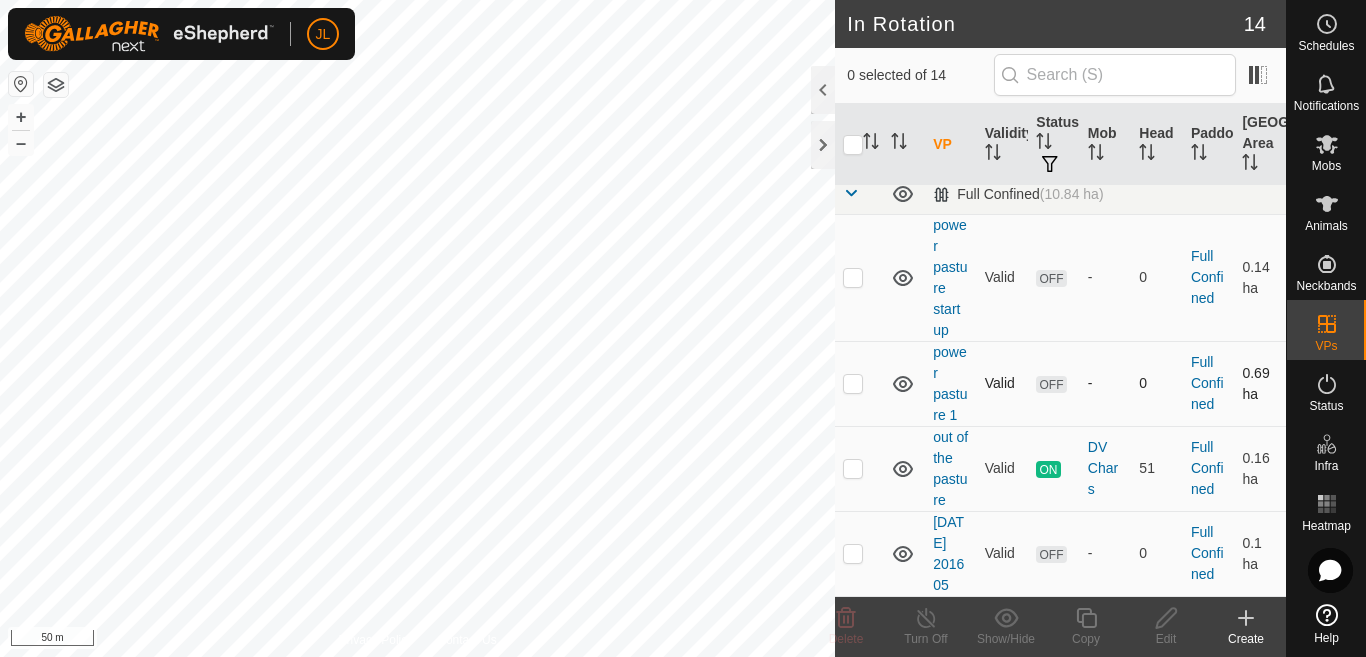 click at bounding box center [853, 383] 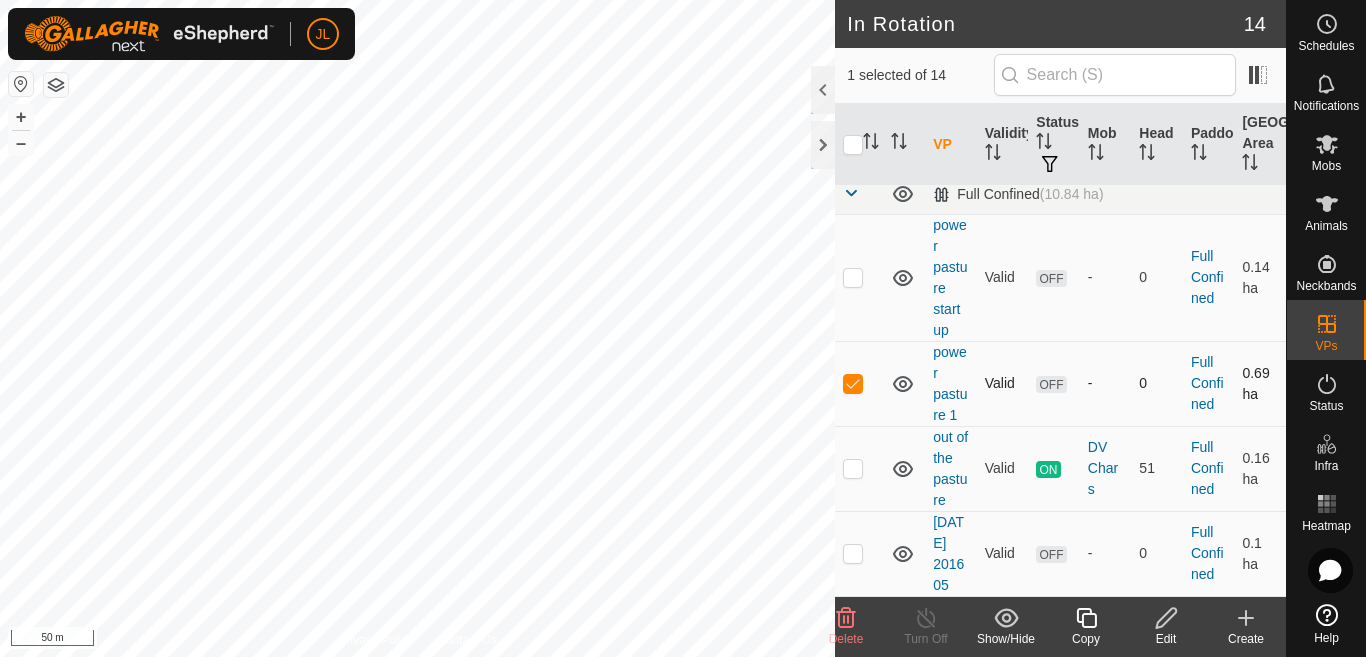 click at bounding box center [853, 383] 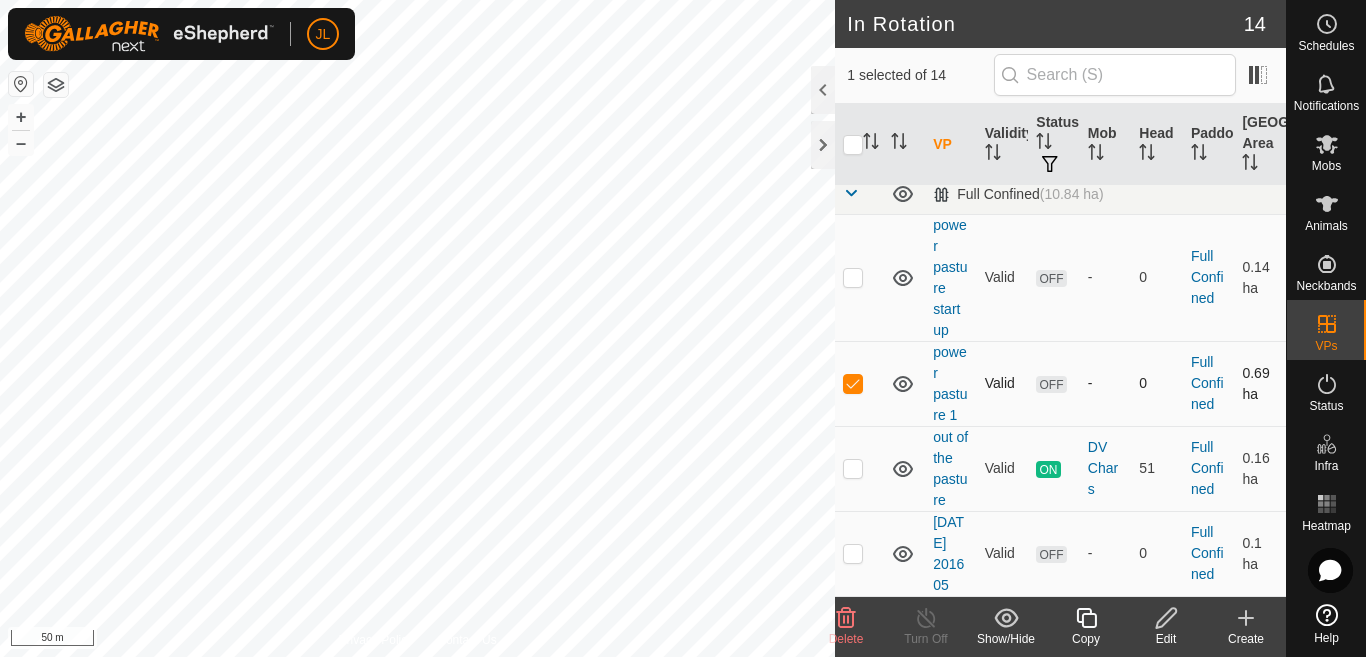 checkbox on "false" 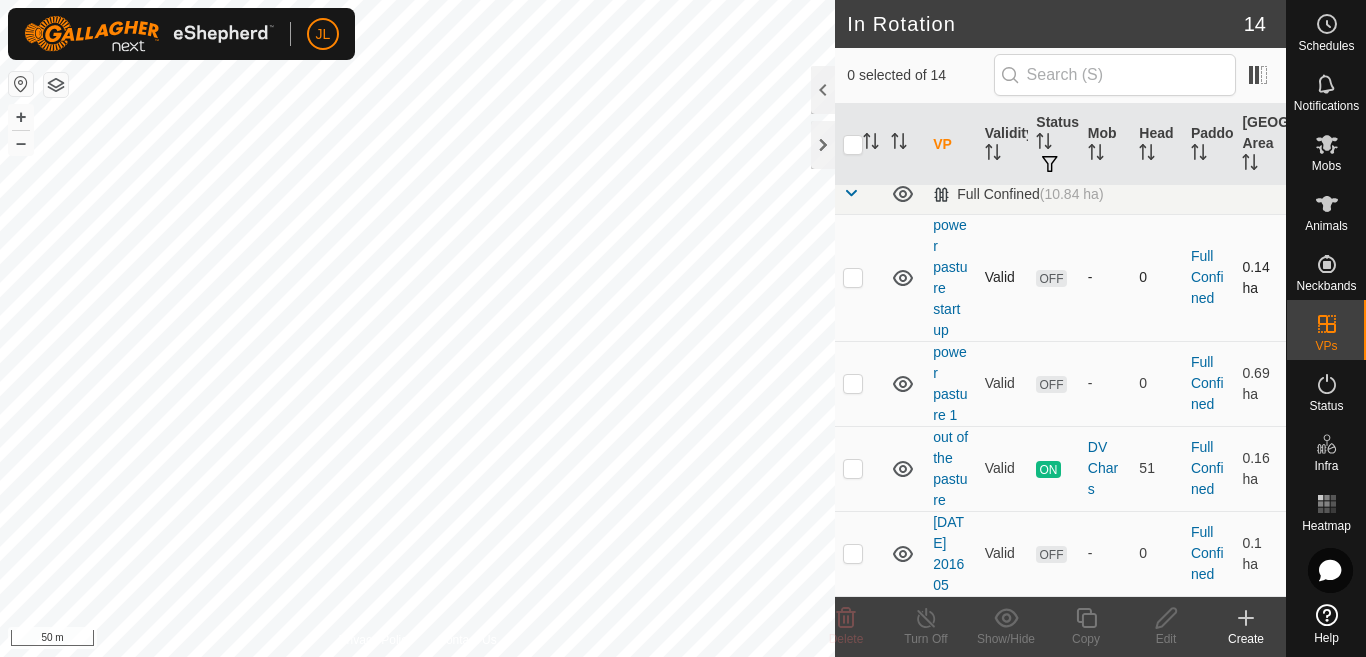 click at bounding box center [853, 277] 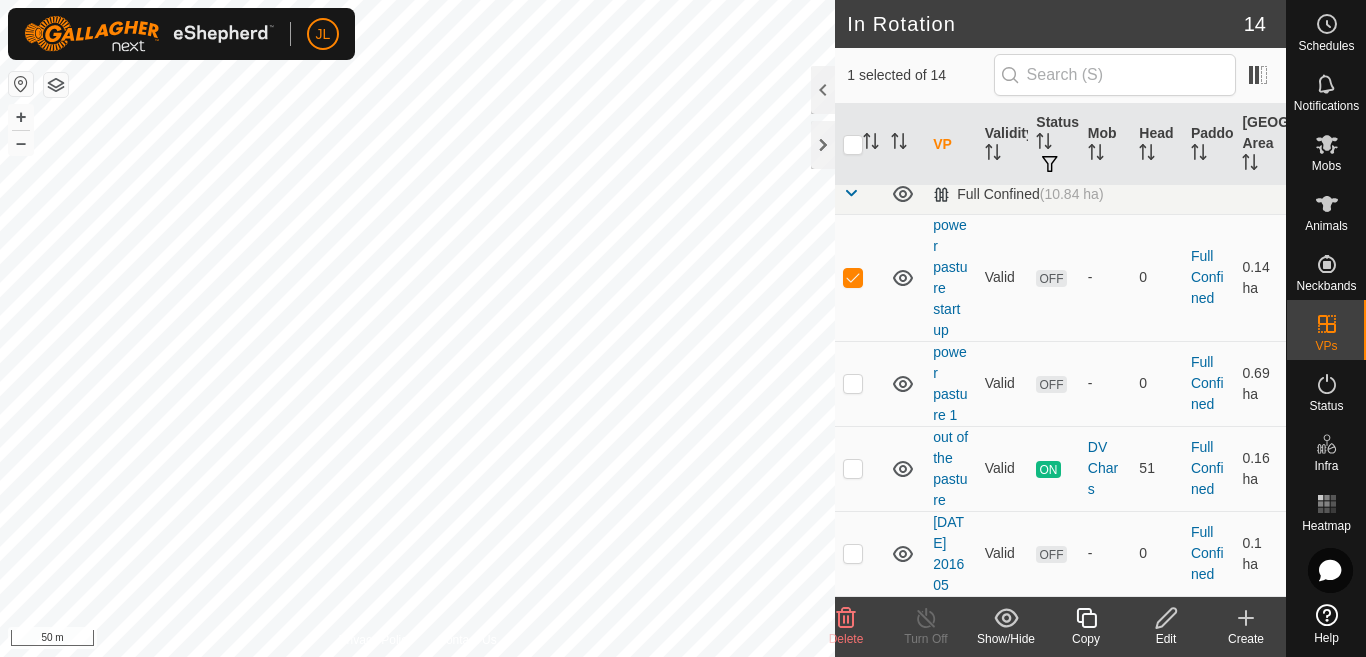 click 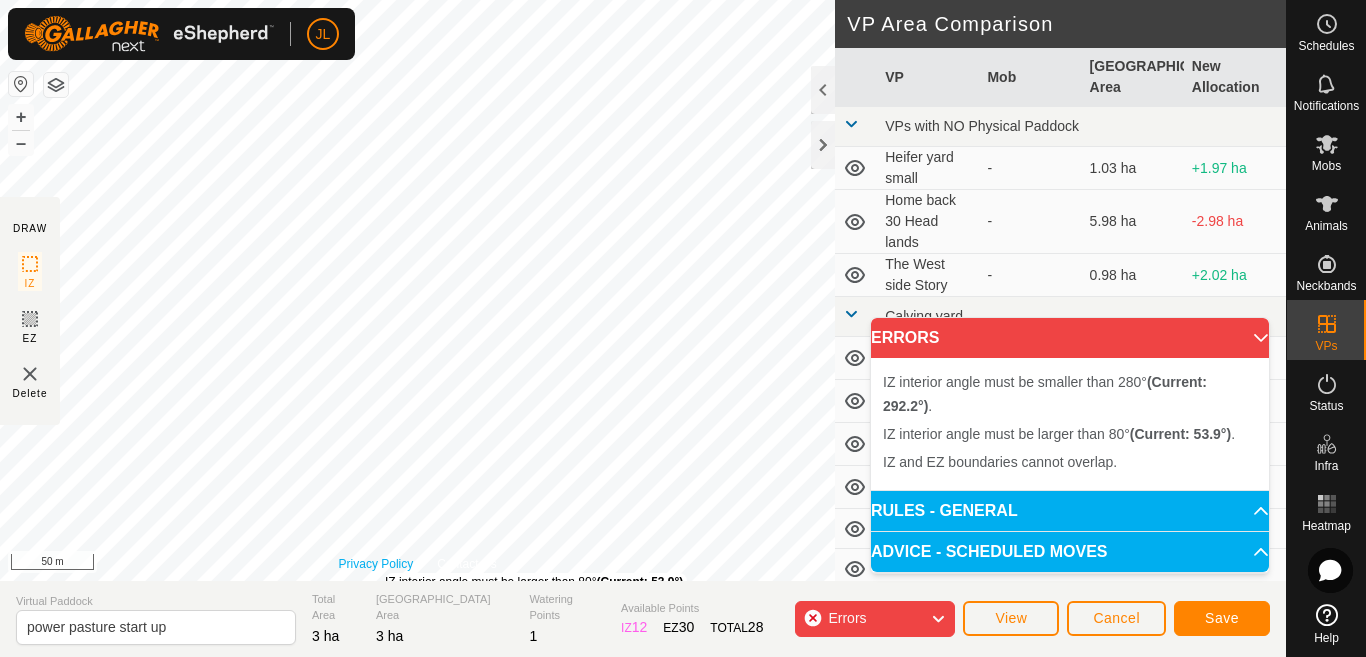 click on "Privacy Policy" at bounding box center [376, 564] 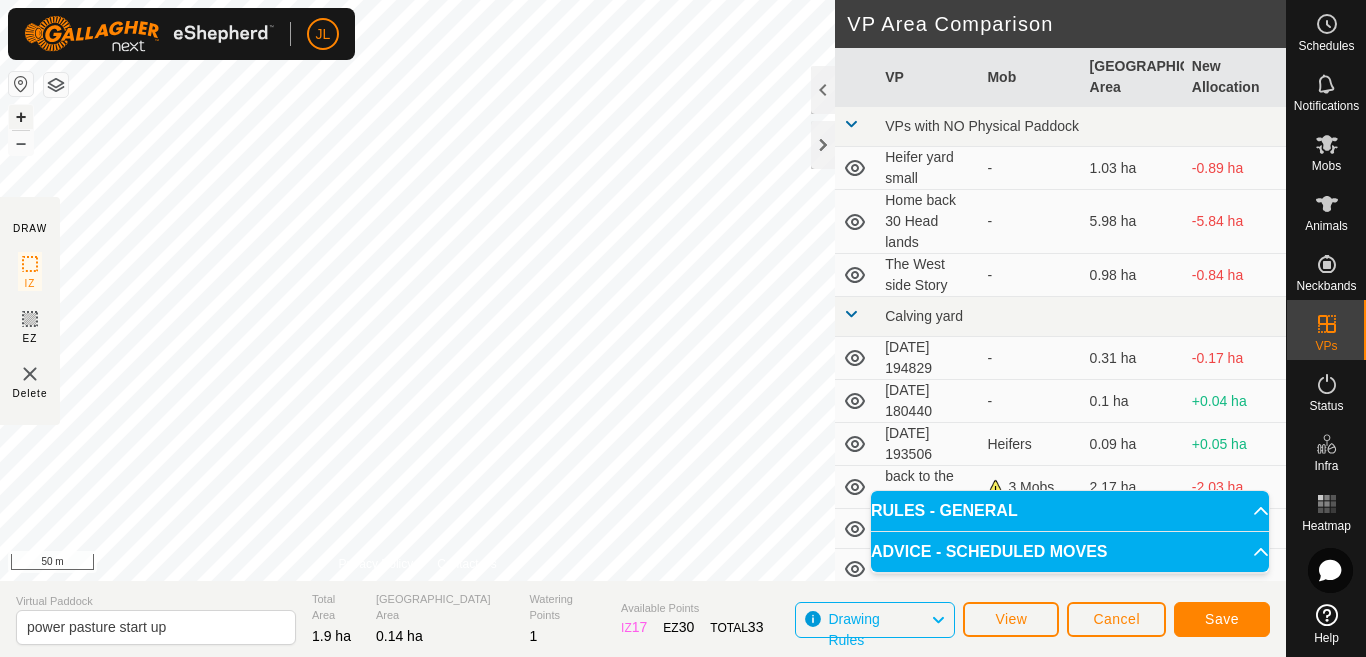 click on "+" at bounding box center [21, 117] 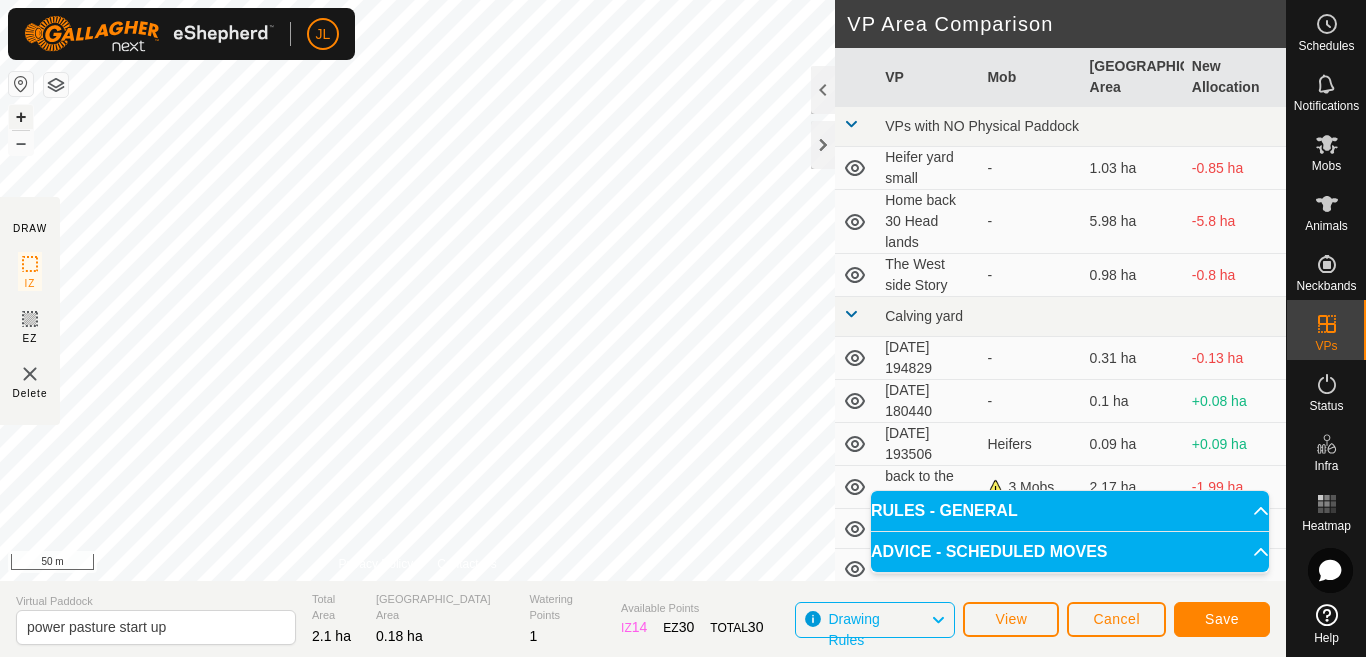 click on "+" at bounding box center (21, 117) 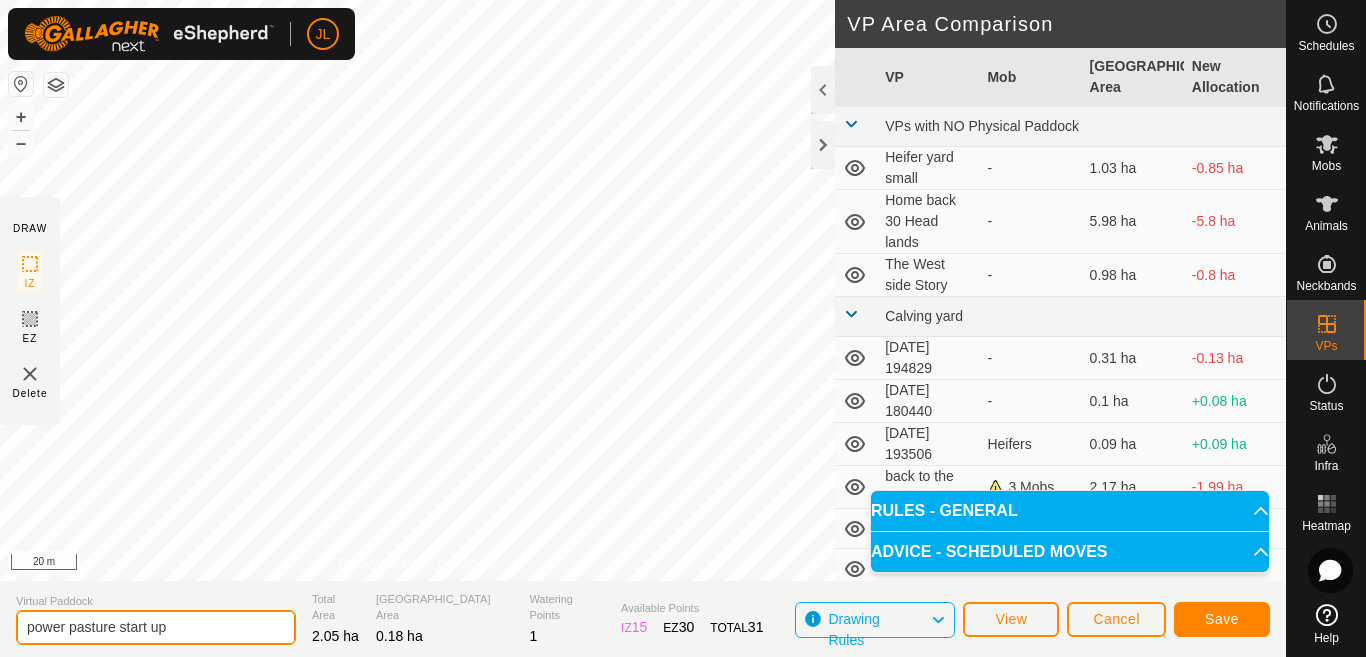 click on "power pasture start up" 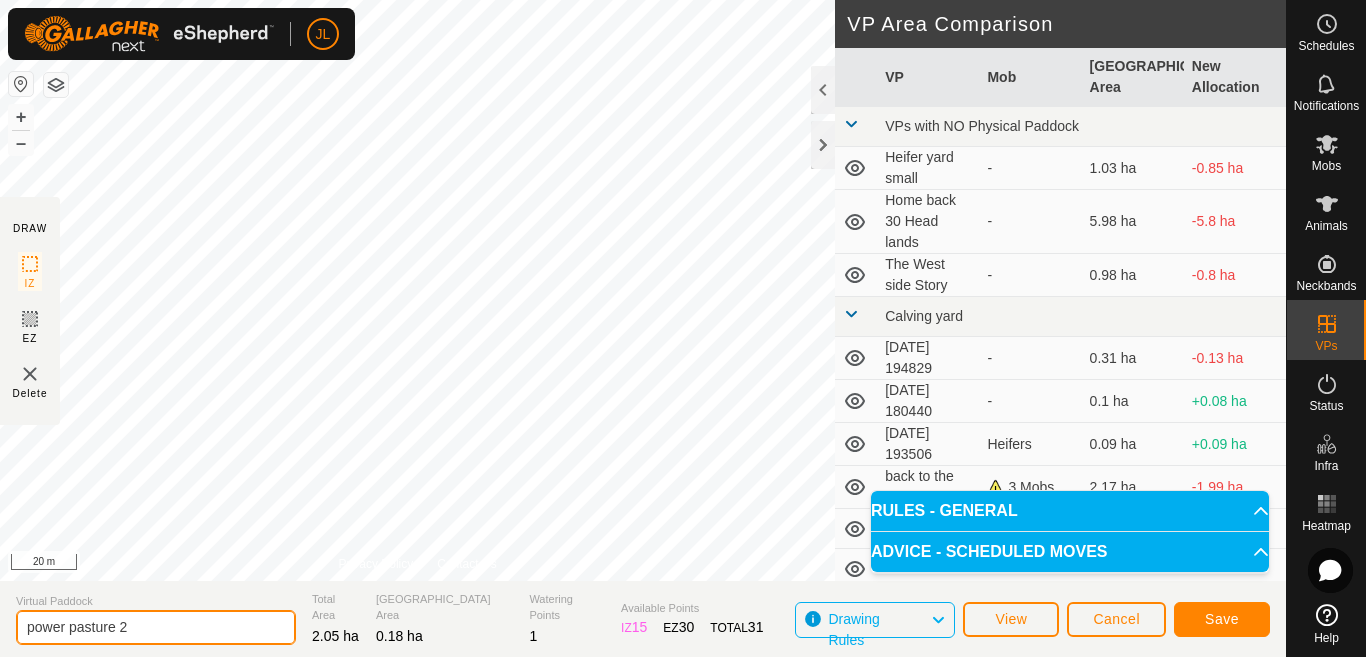 type on "power pasture 2" 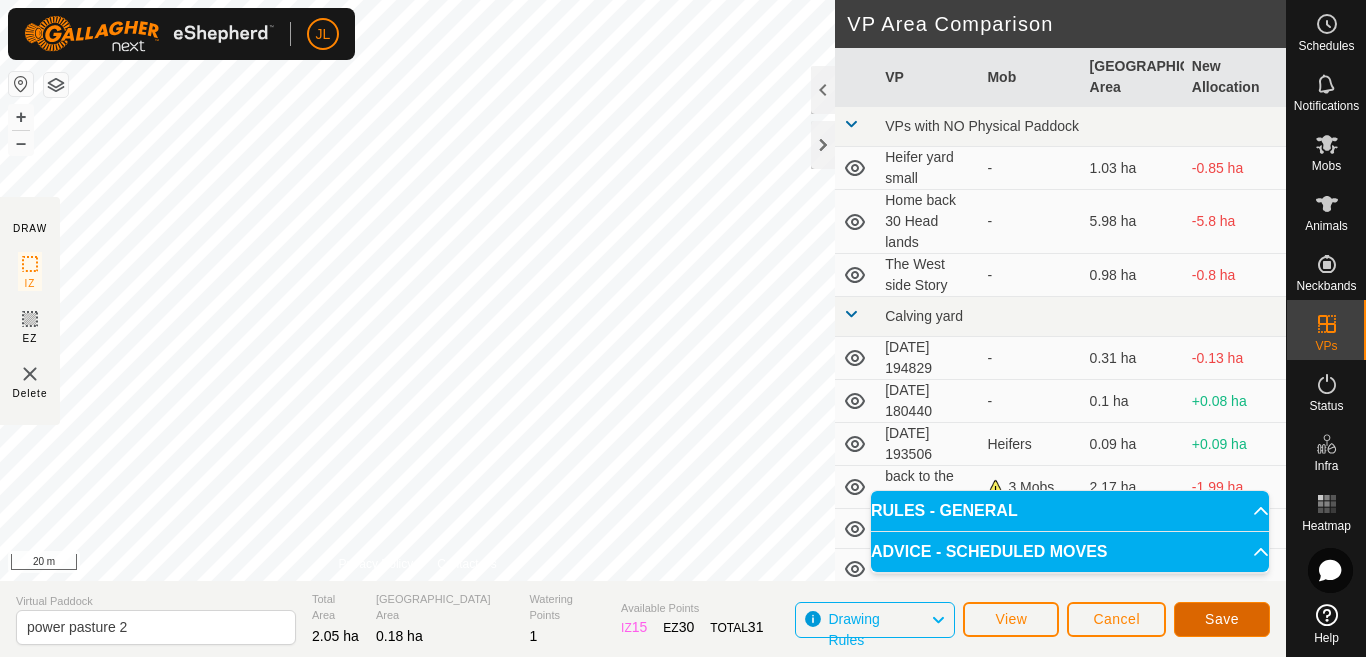 click on "Save" 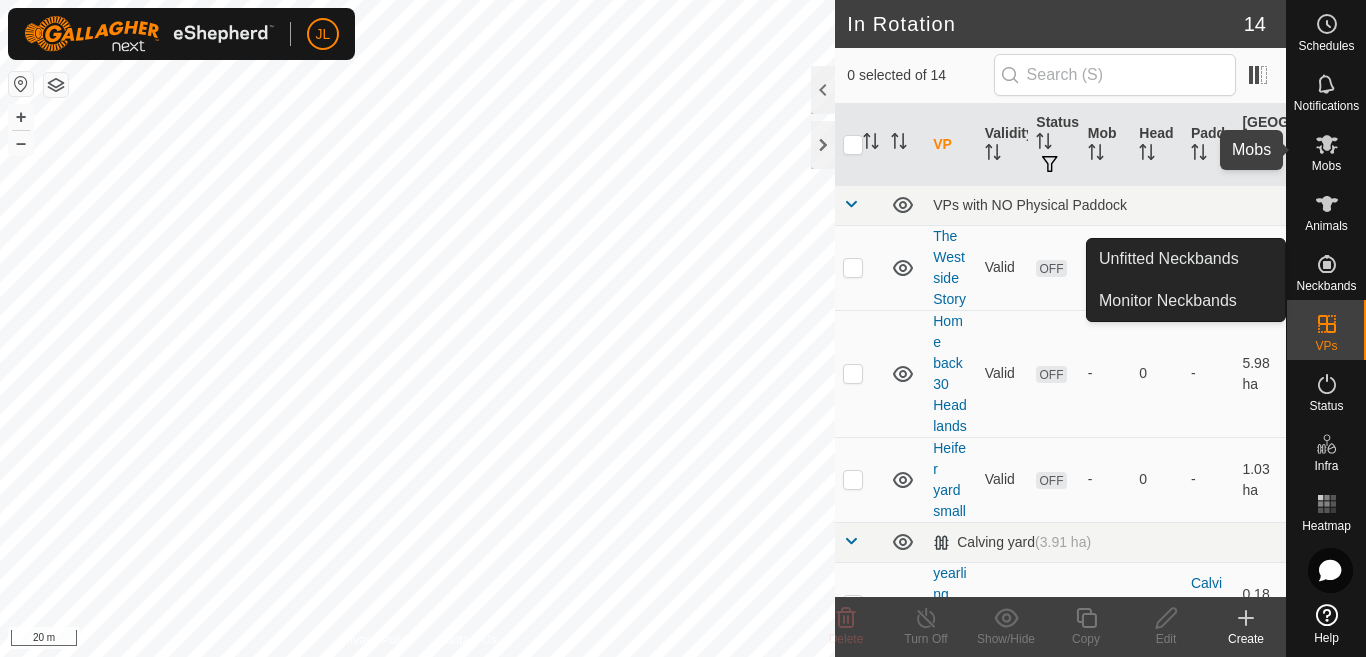 click 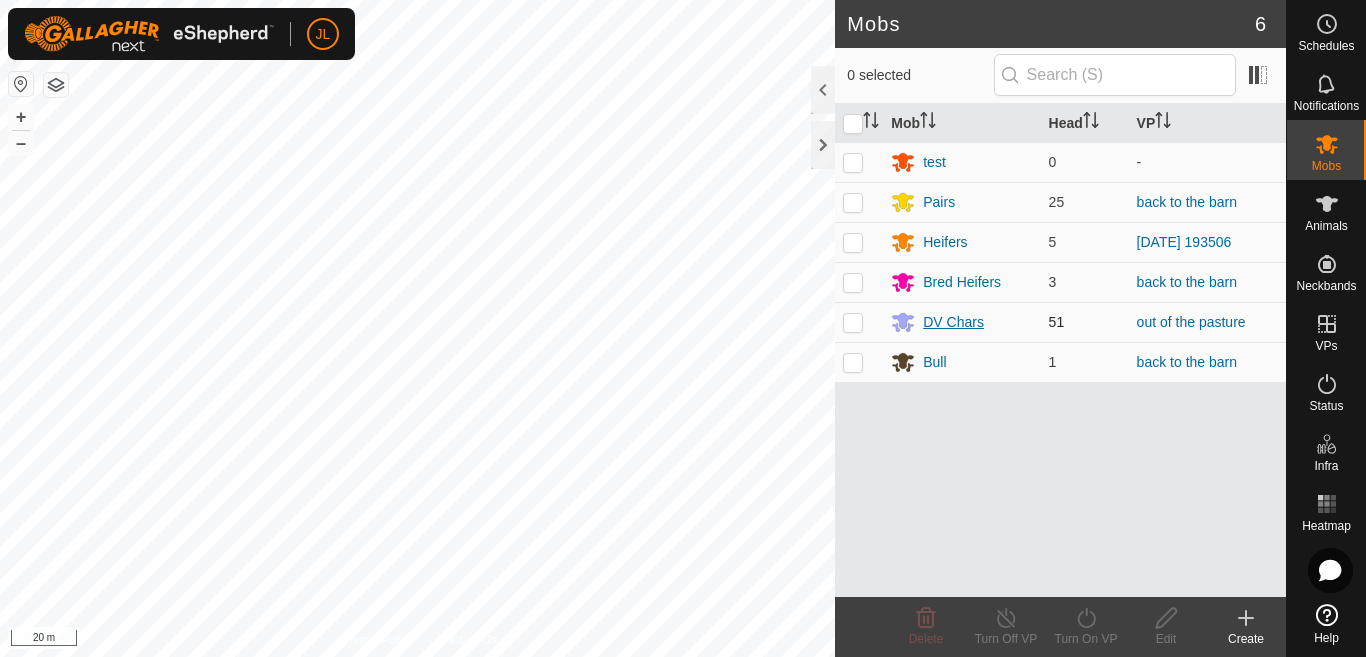 click on "DV Chars" at bounding box center [953, 322] 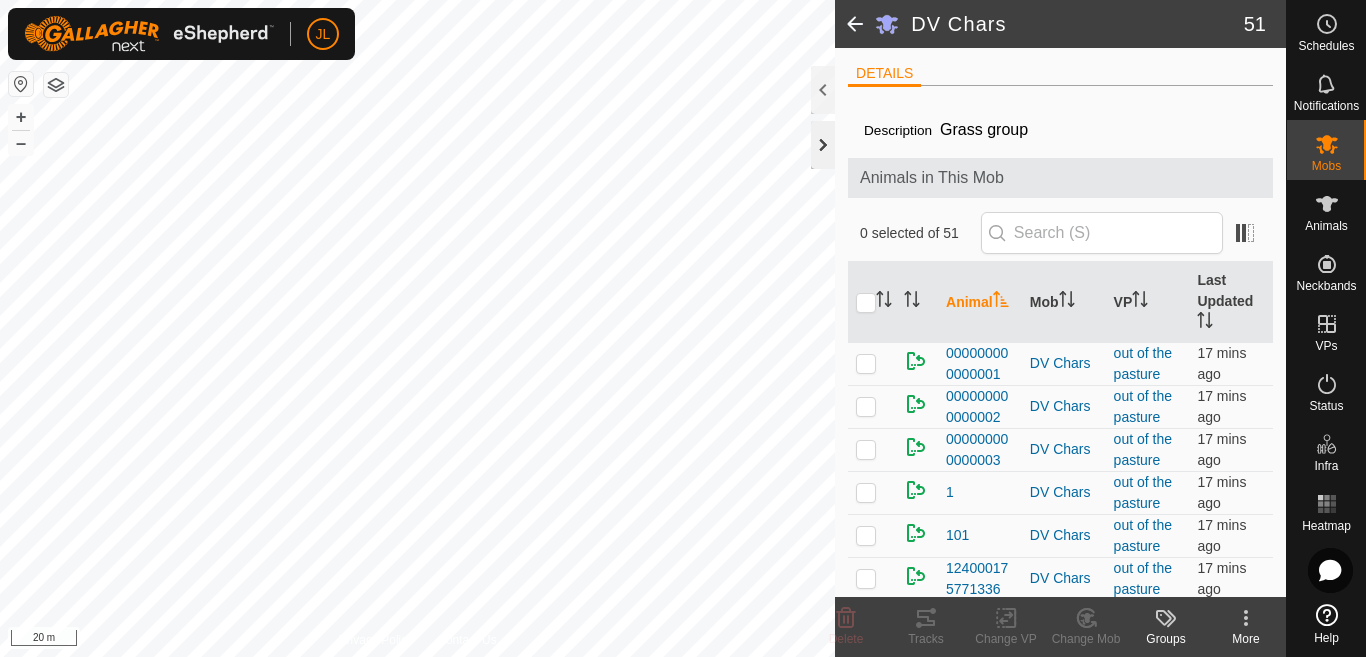 click 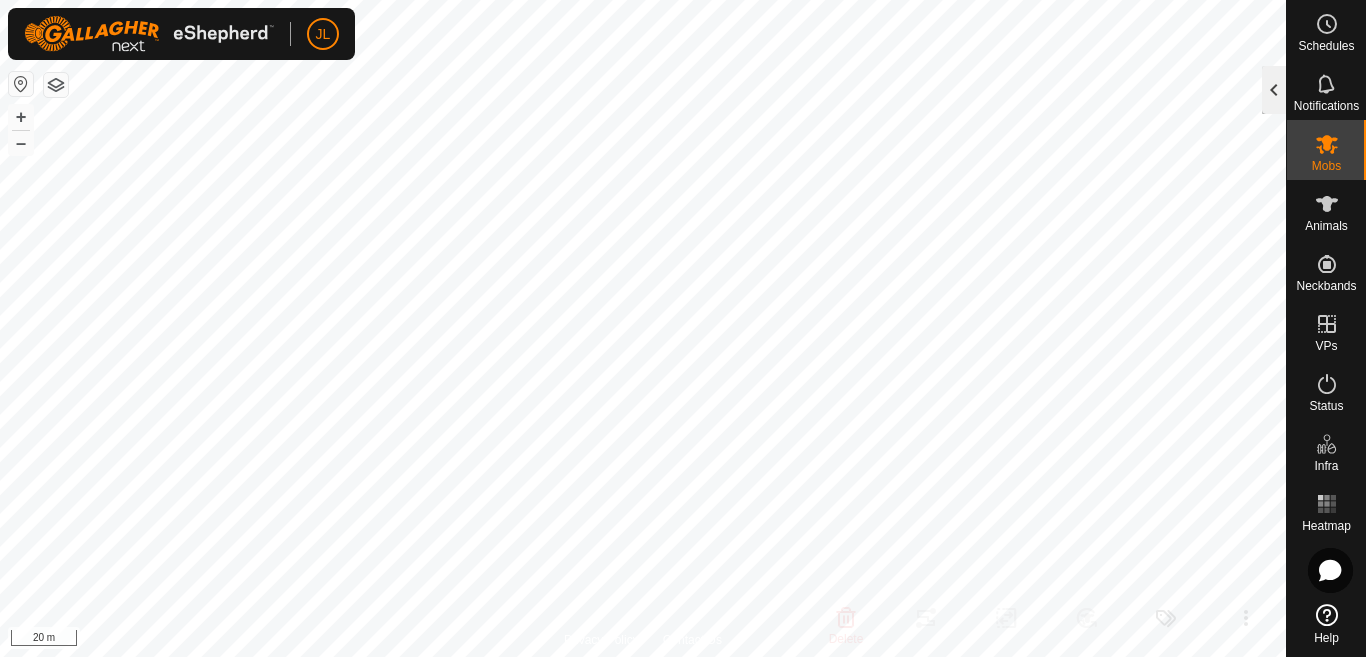 click 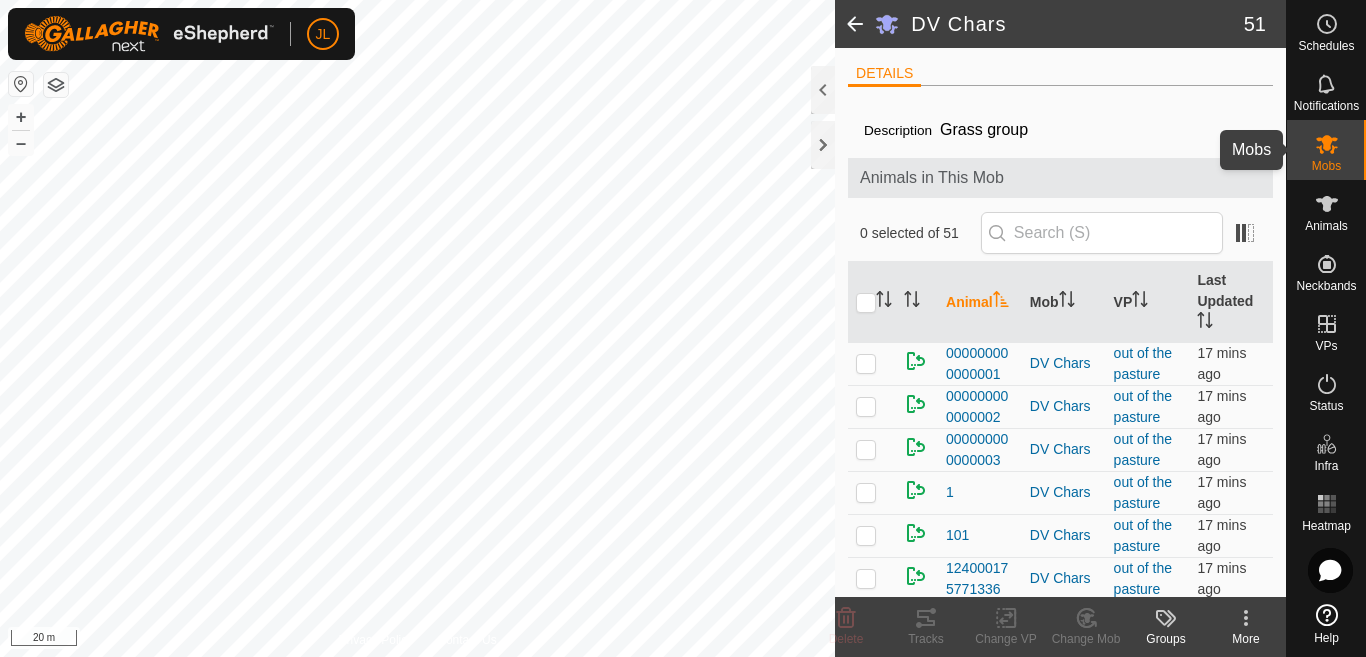 click 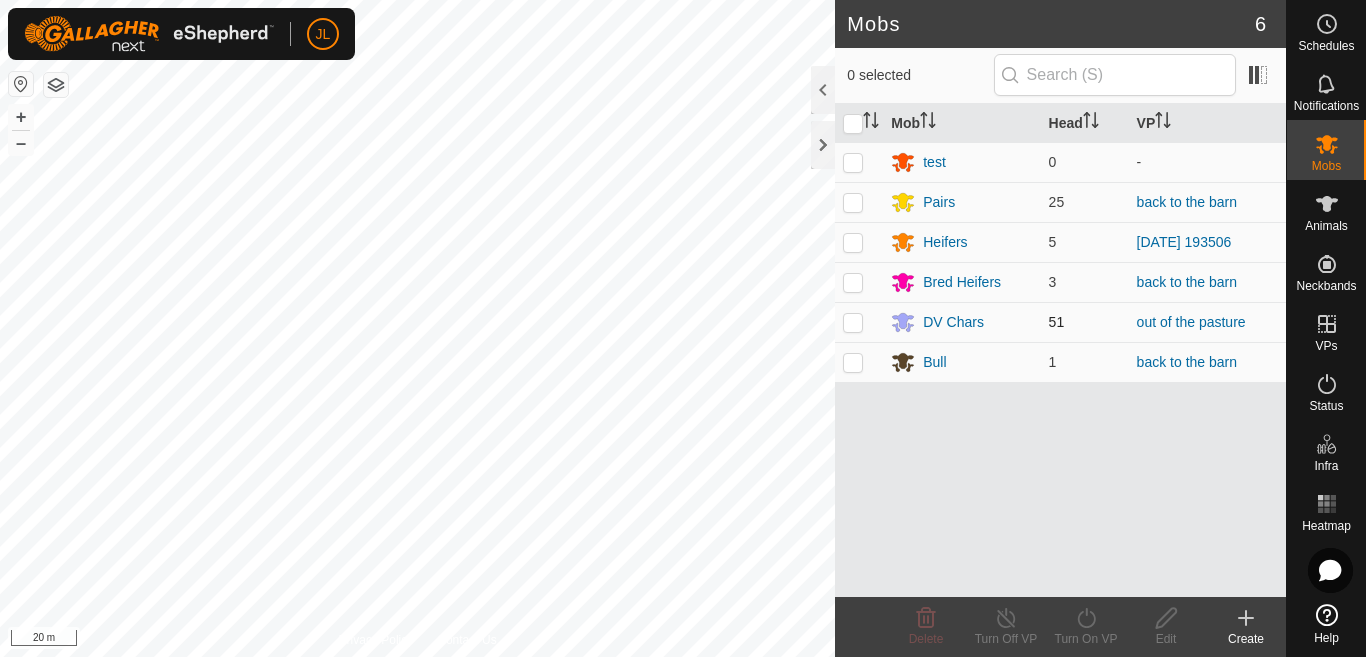 click at bounding box center [853, 322] 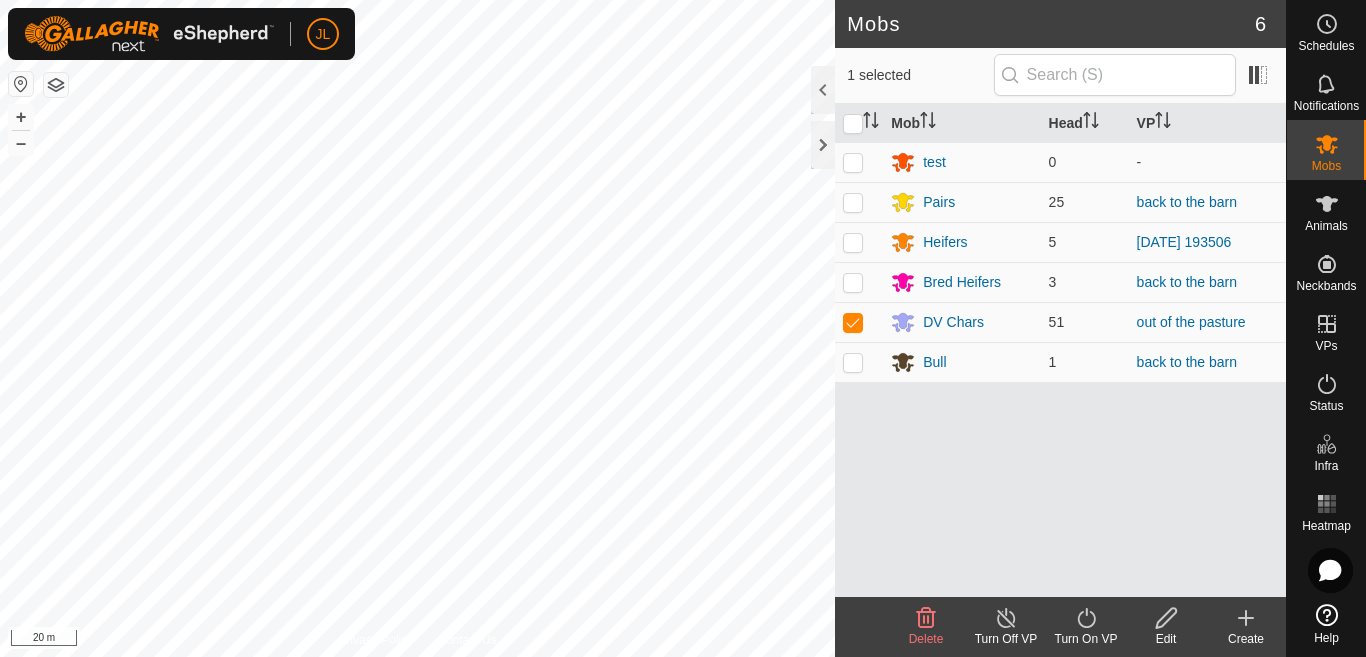 click 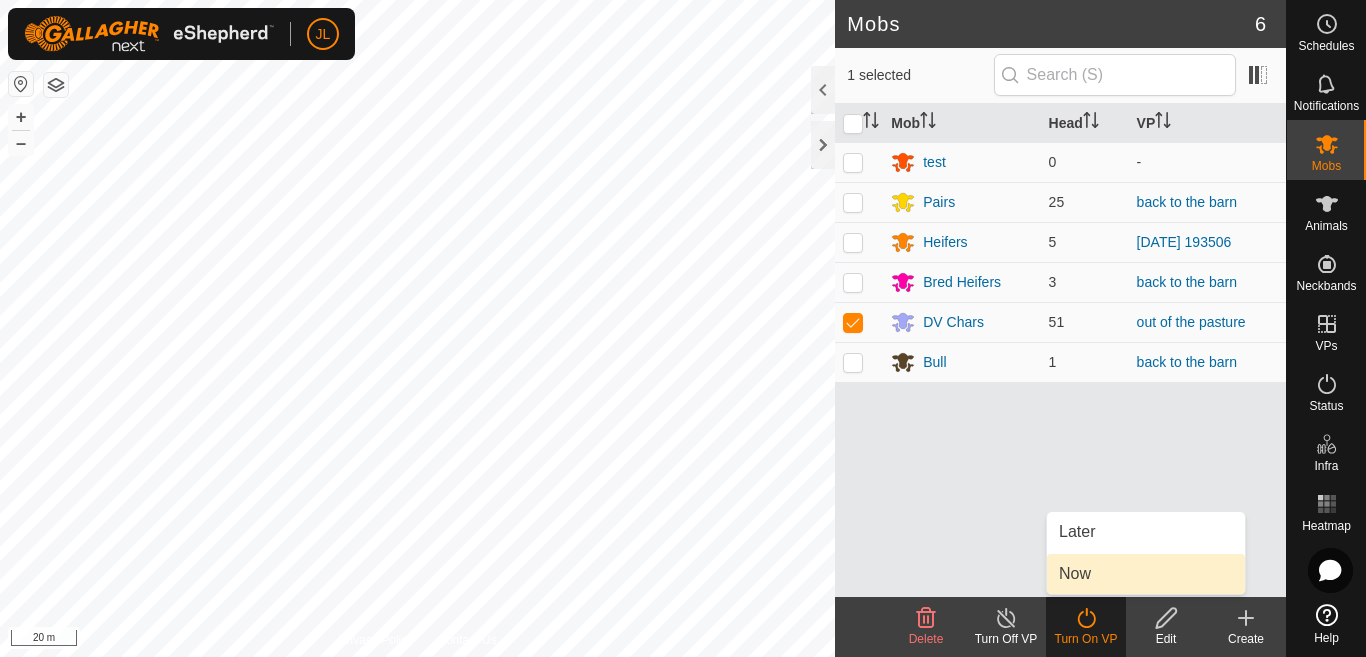 click on "Now" at bounding box center [1146, 574] 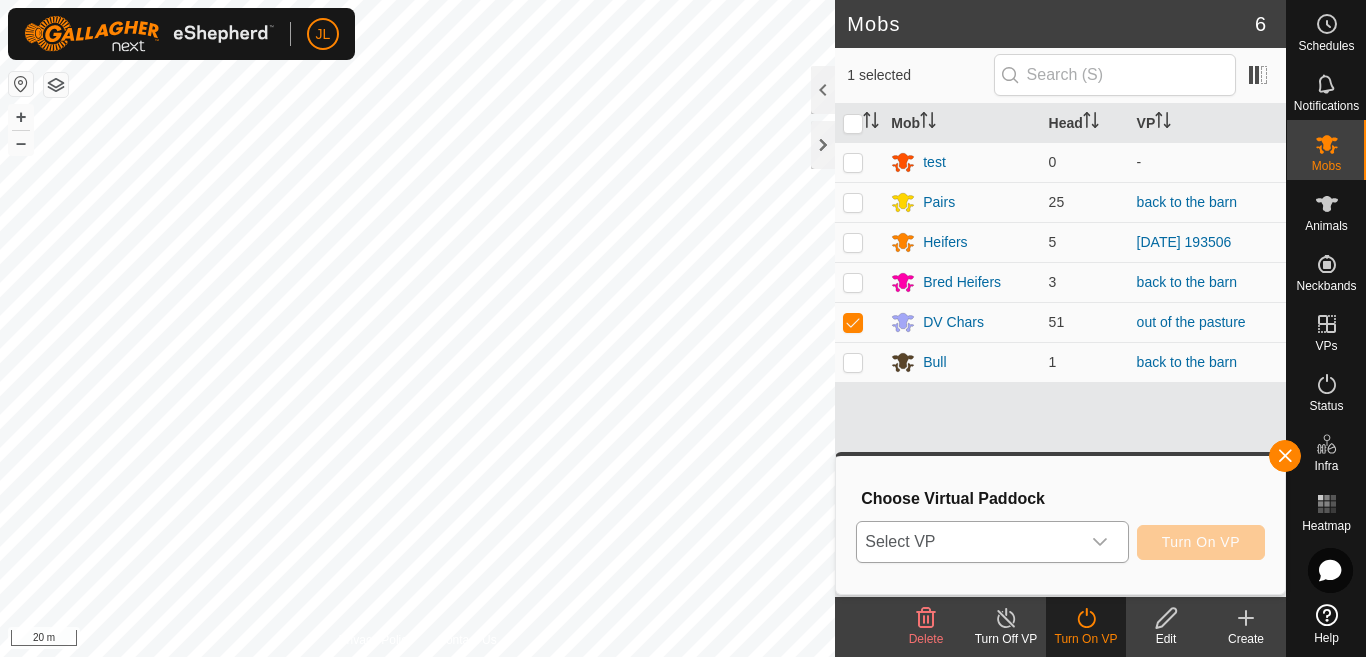 click 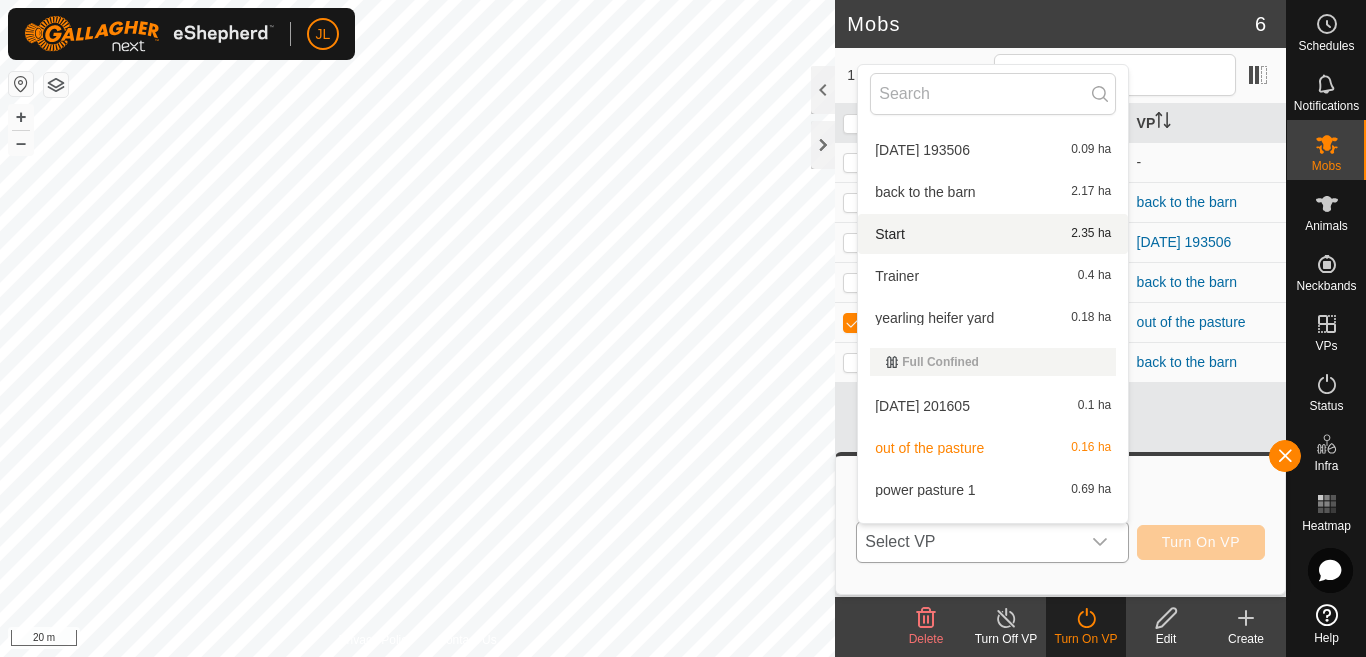 scroll, scrollTop: 324, scrollLeft: 0, axis: vertical 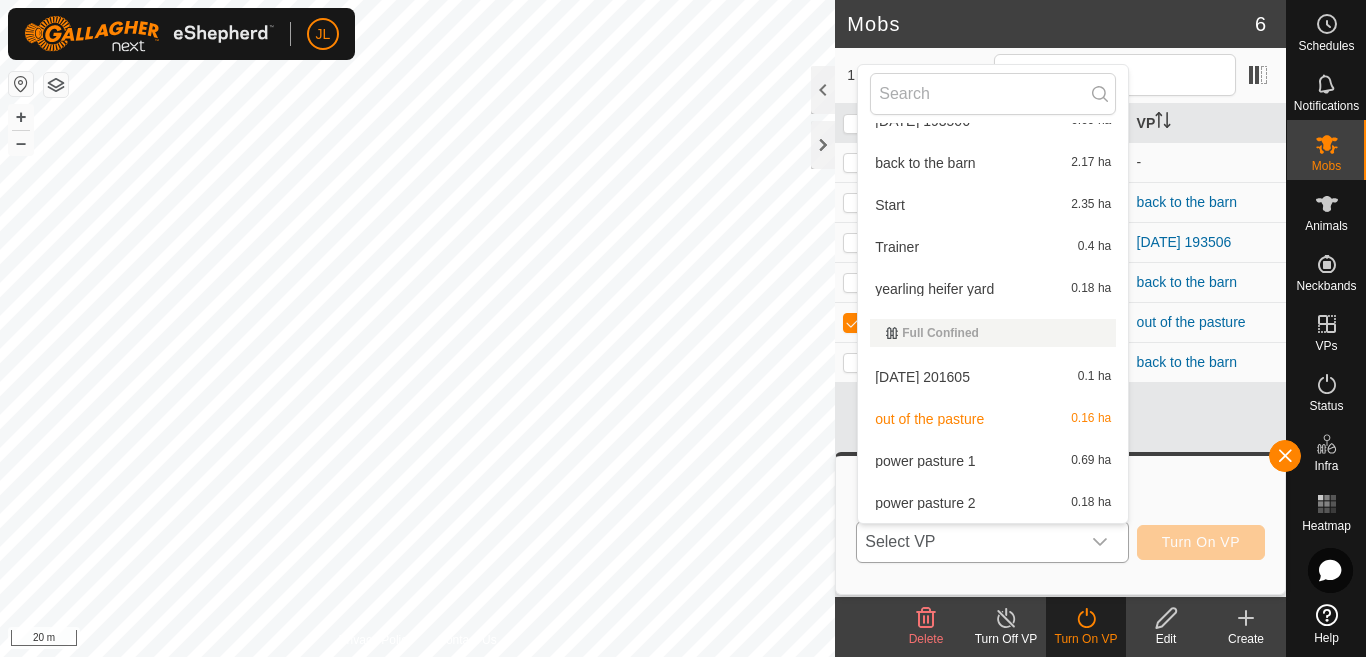 click on "power pasture 2  0.18 ha" at bounding box center (993, 503) 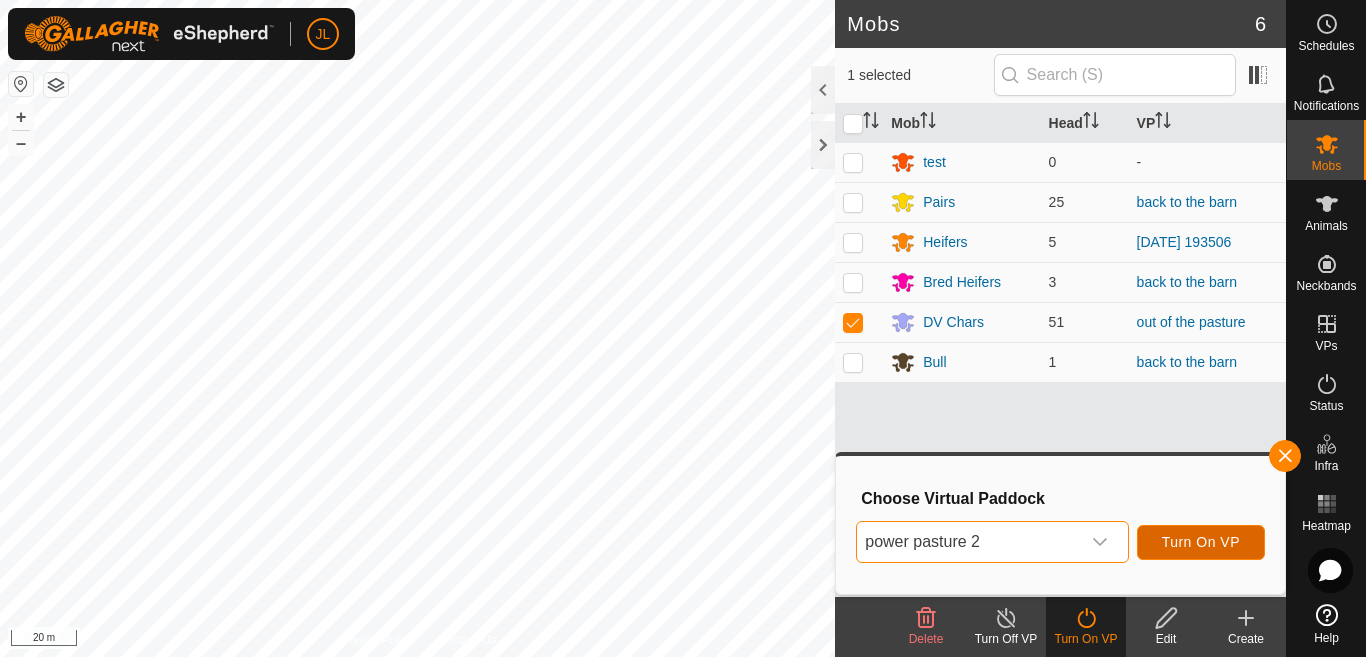 click on "Turn On VP" at bounding box center (1201, 542) 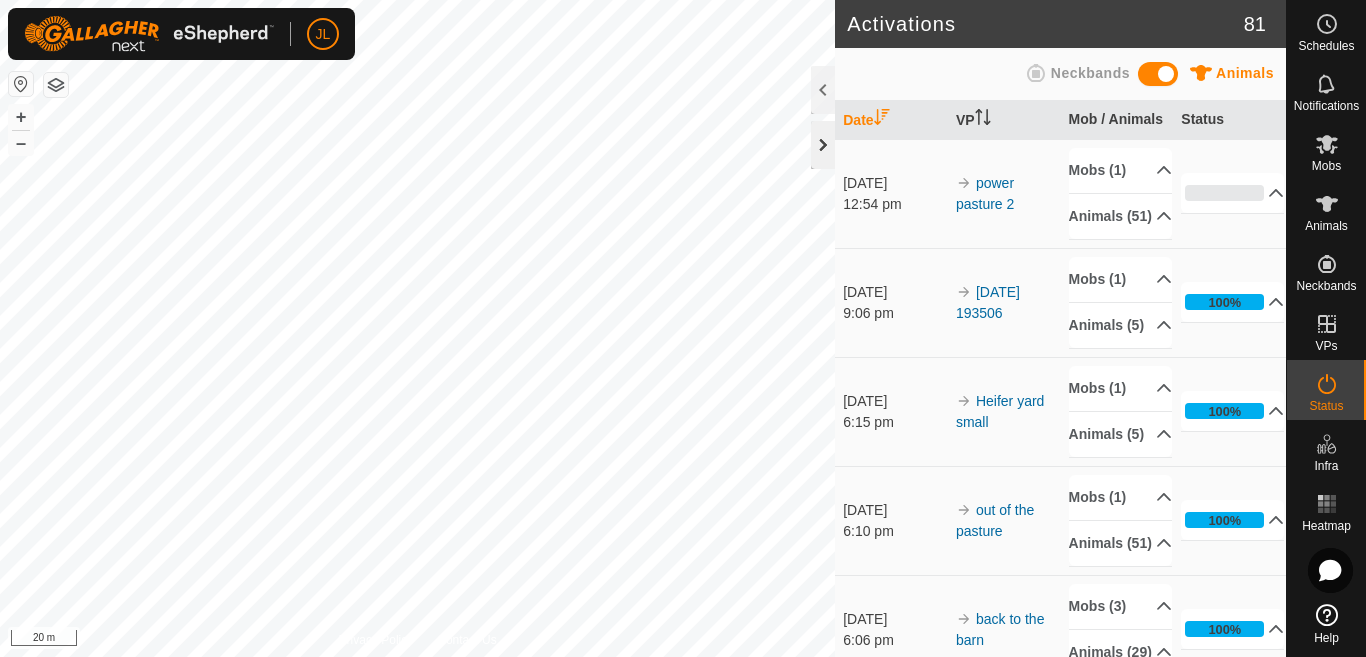 click 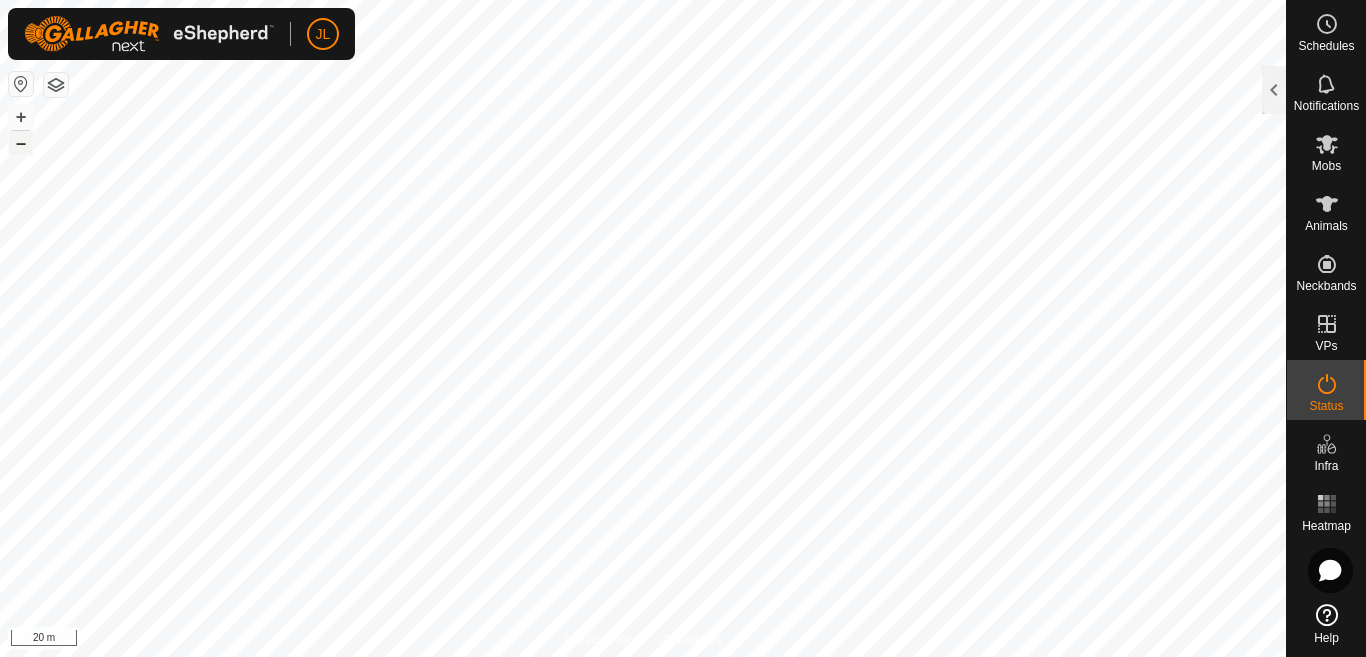 click on "–" at bounding box center [21, 143] 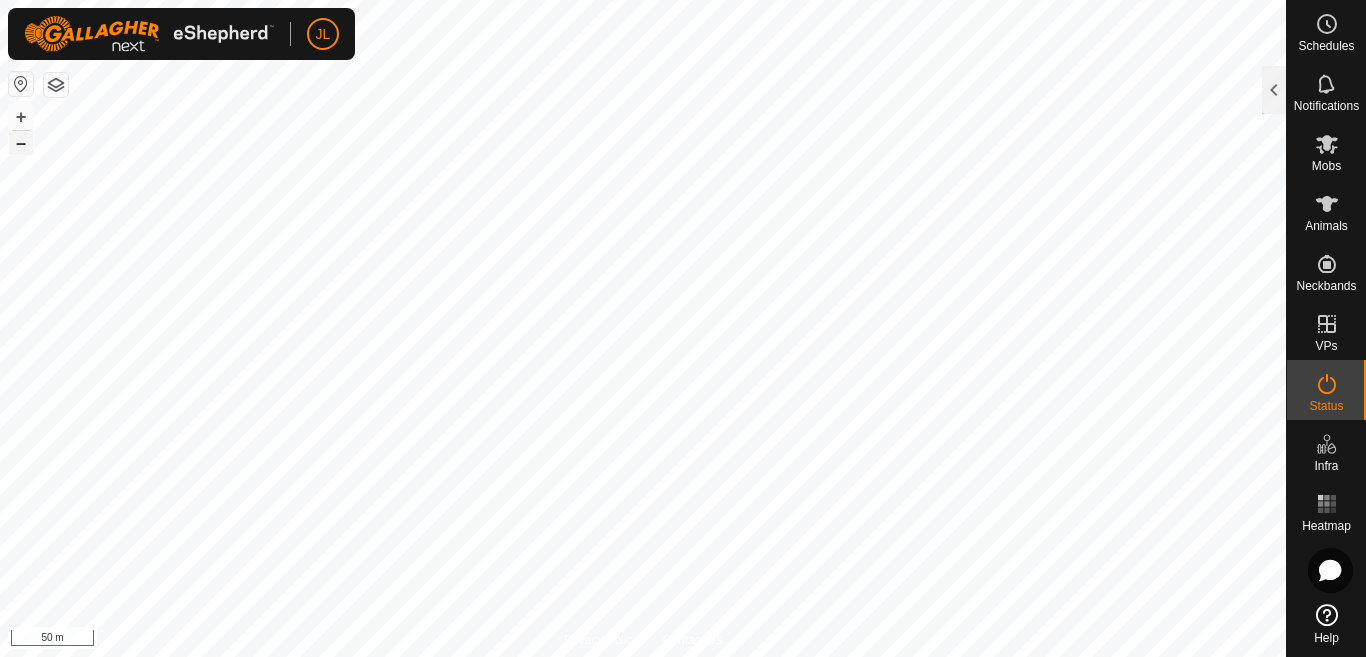 click on "–" at bounding box center (21, 143) 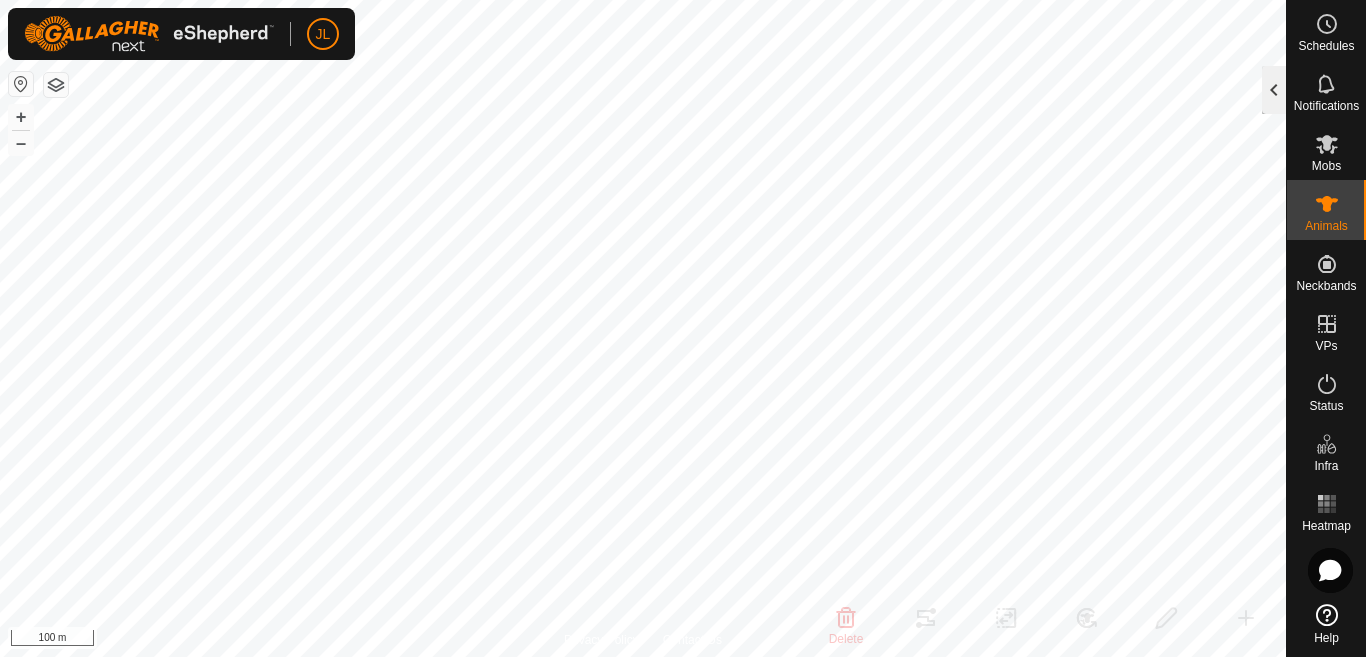 click 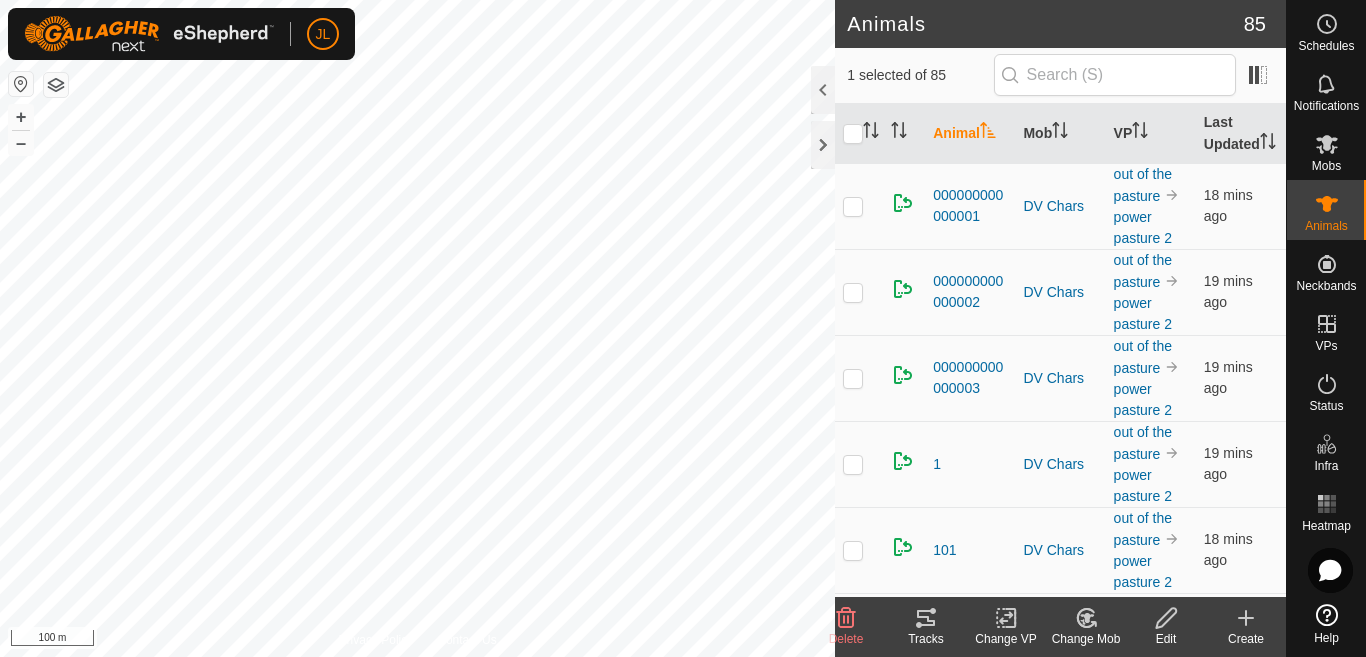 click 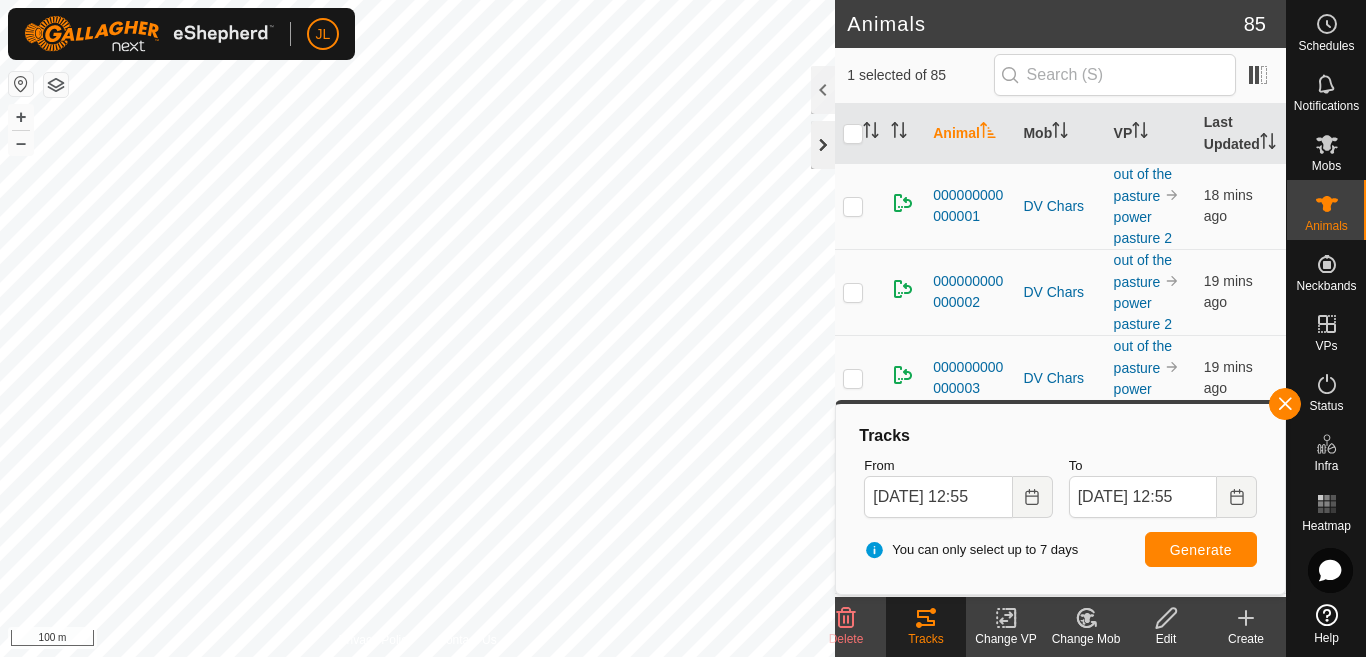 click 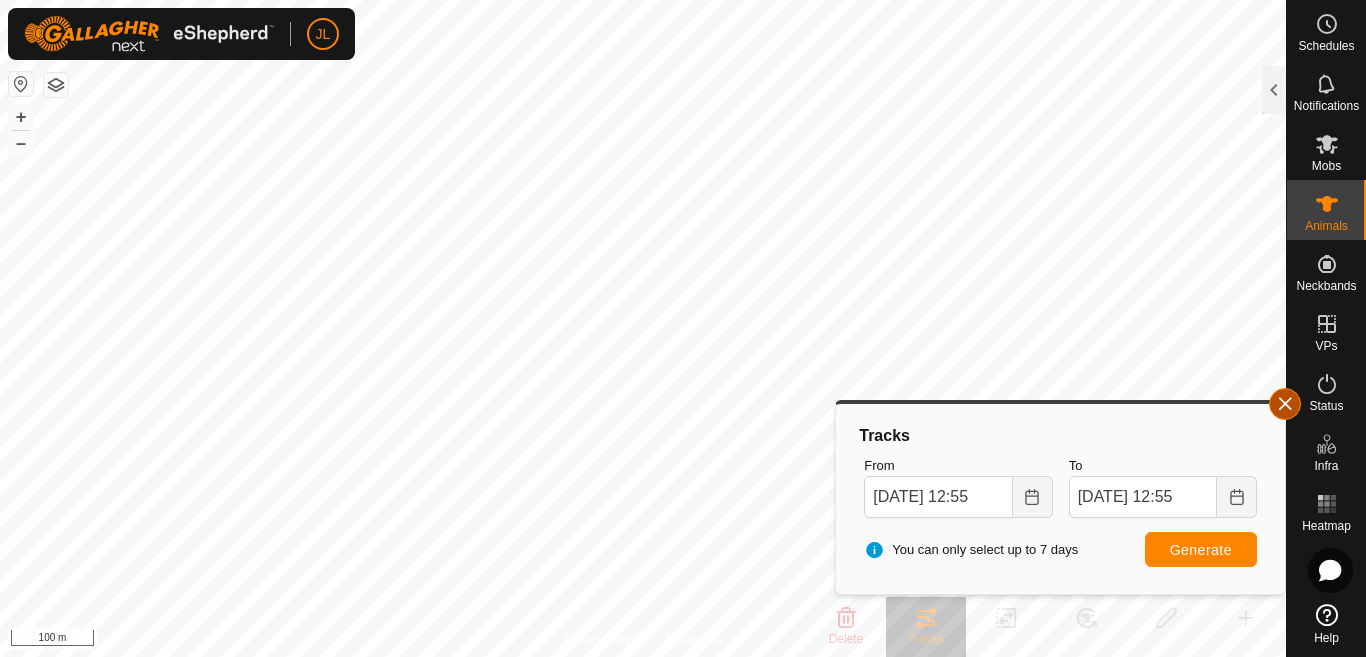 click at bounding box center (1285, 404) 